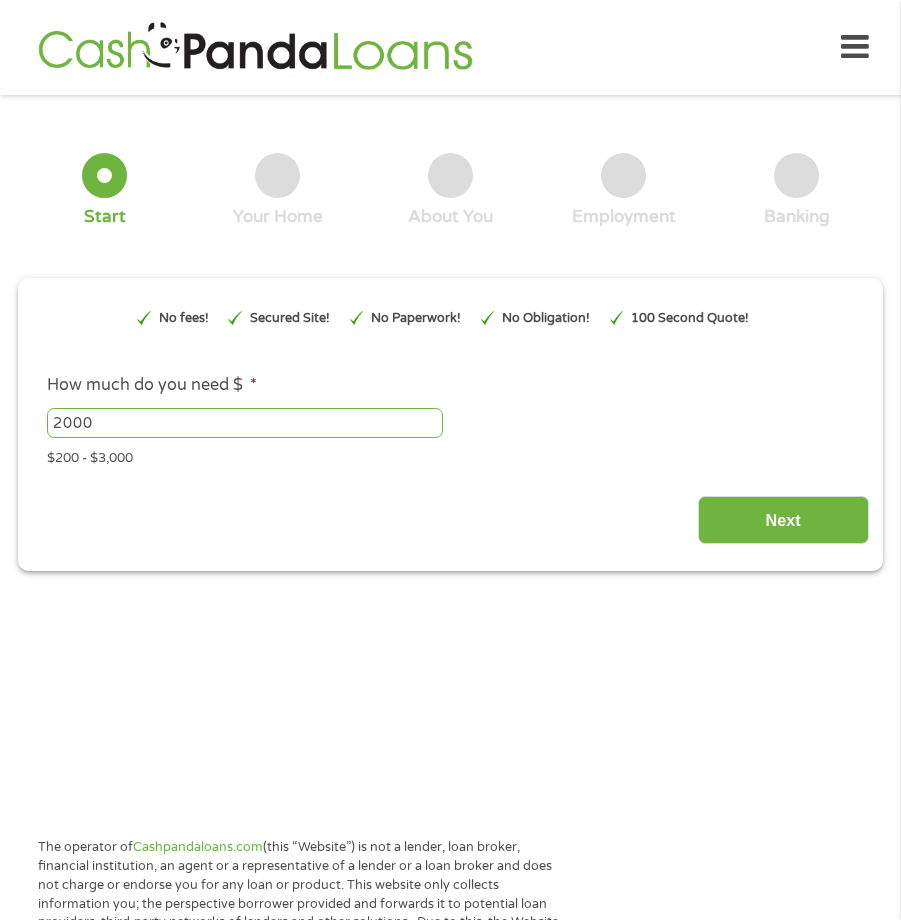 scroll, scrollTop: 0, scrollLeft: 0, axis: both 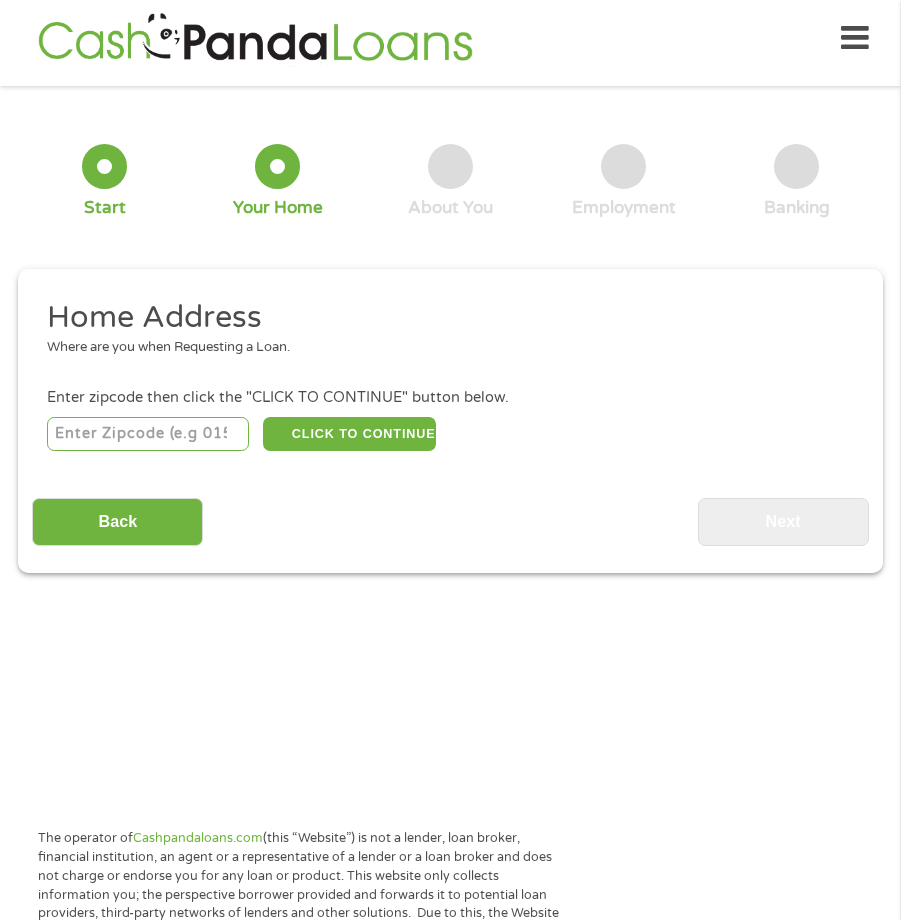 click at bounding box center [148, 434] 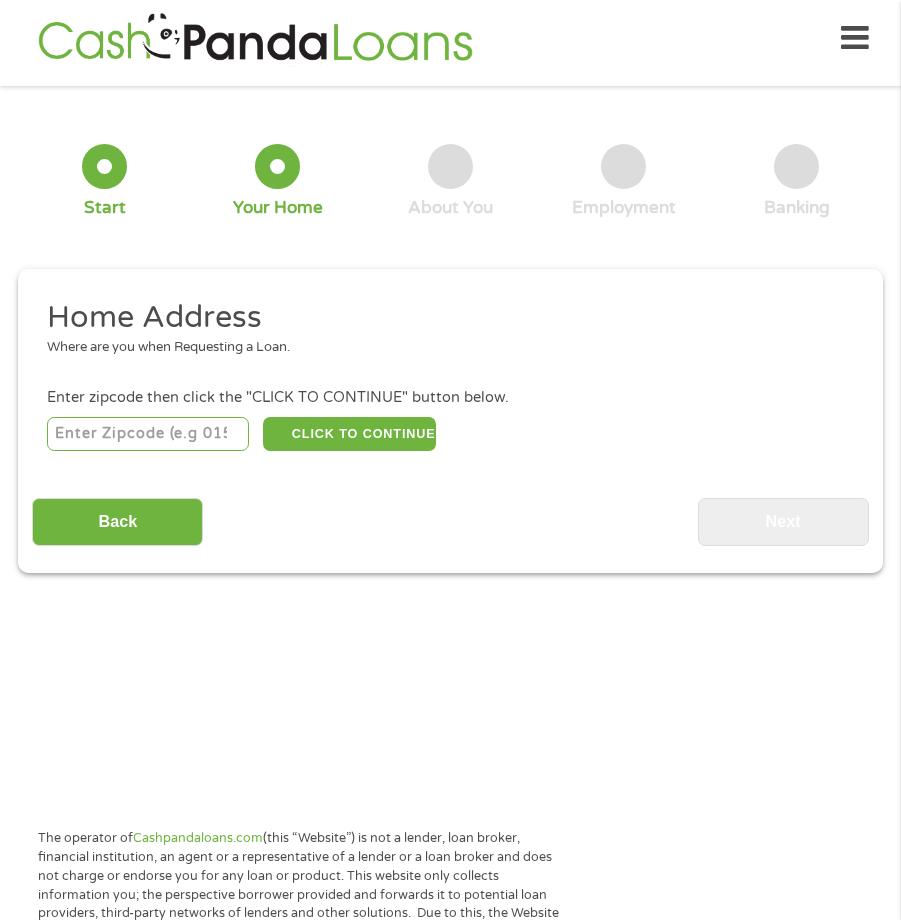 type on "[POSTAL_CODE]" 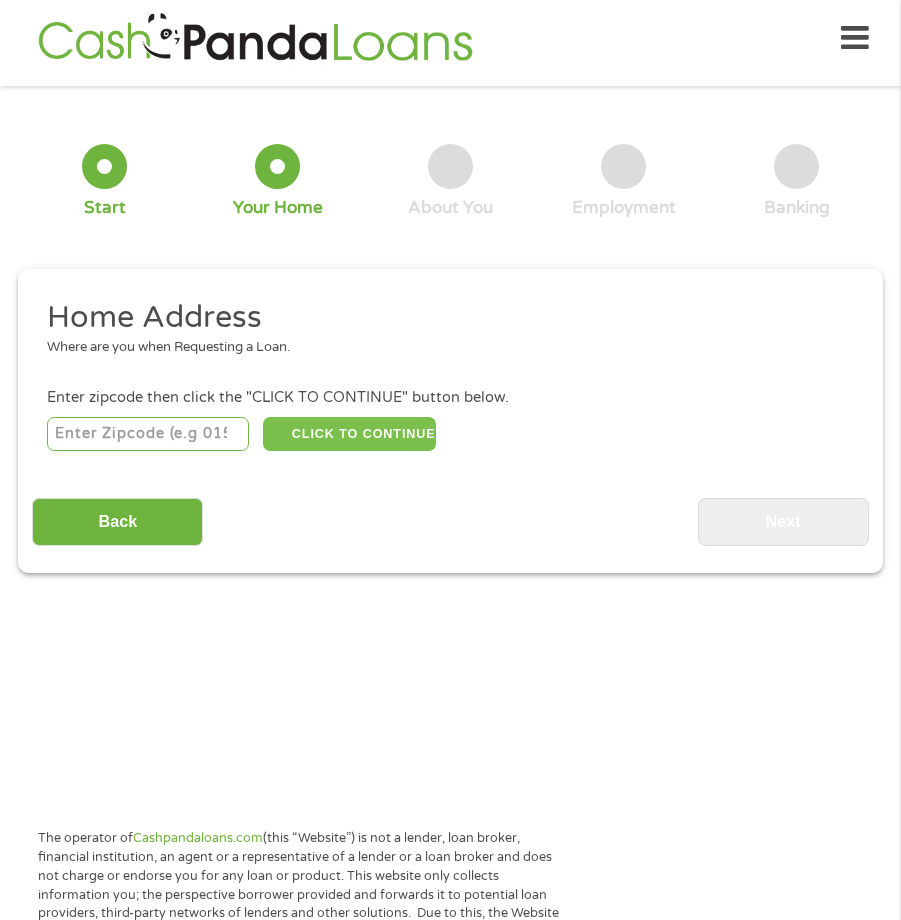 click on "CLICK TO CONTINUE" at bounding box center [349, 434] 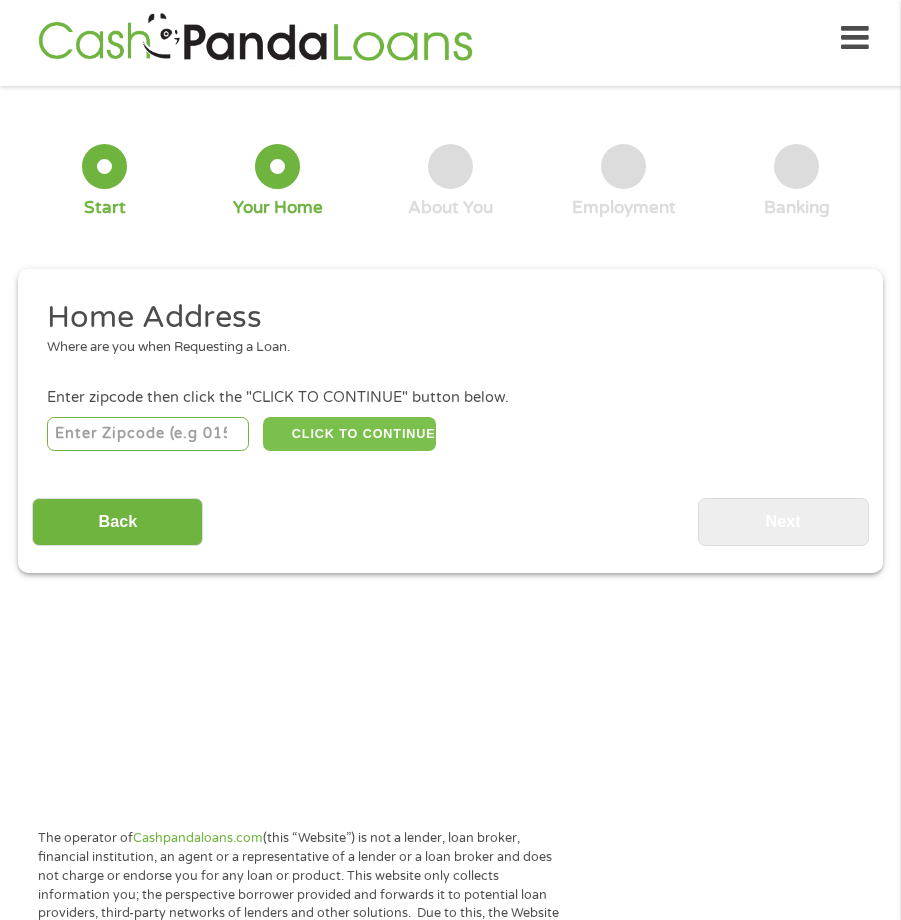type on "[POSTAL_CODE]" 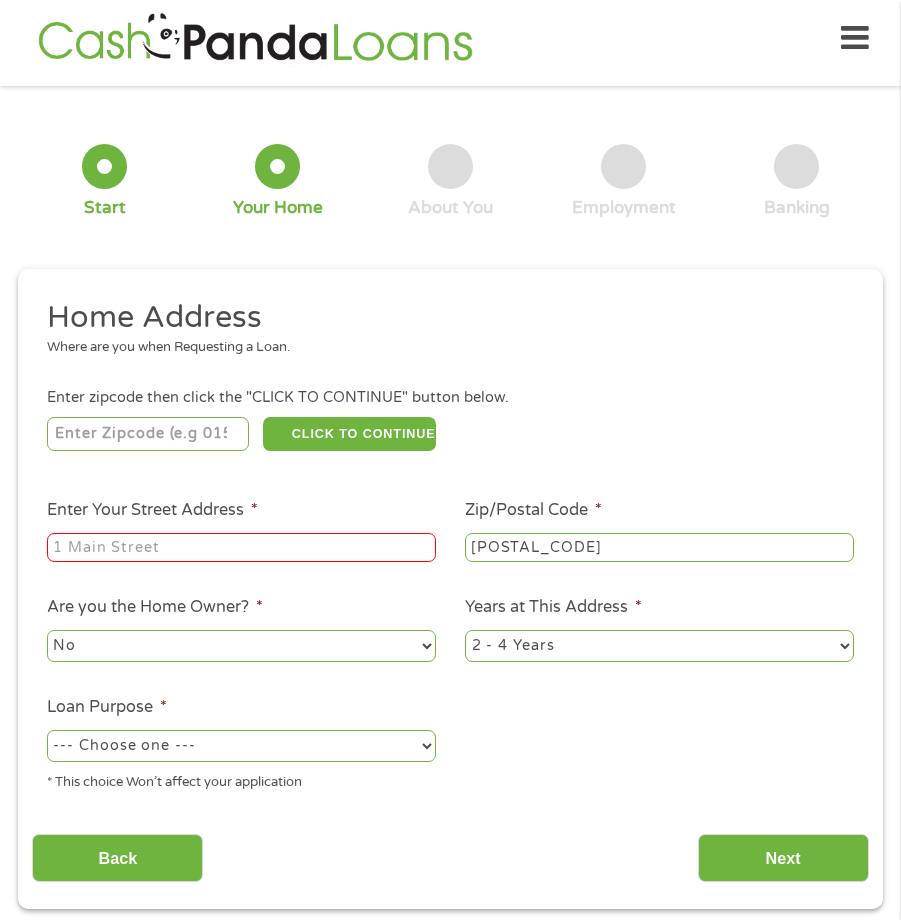click on "Enter Your Street Address *" at bounding box center (241, 548) 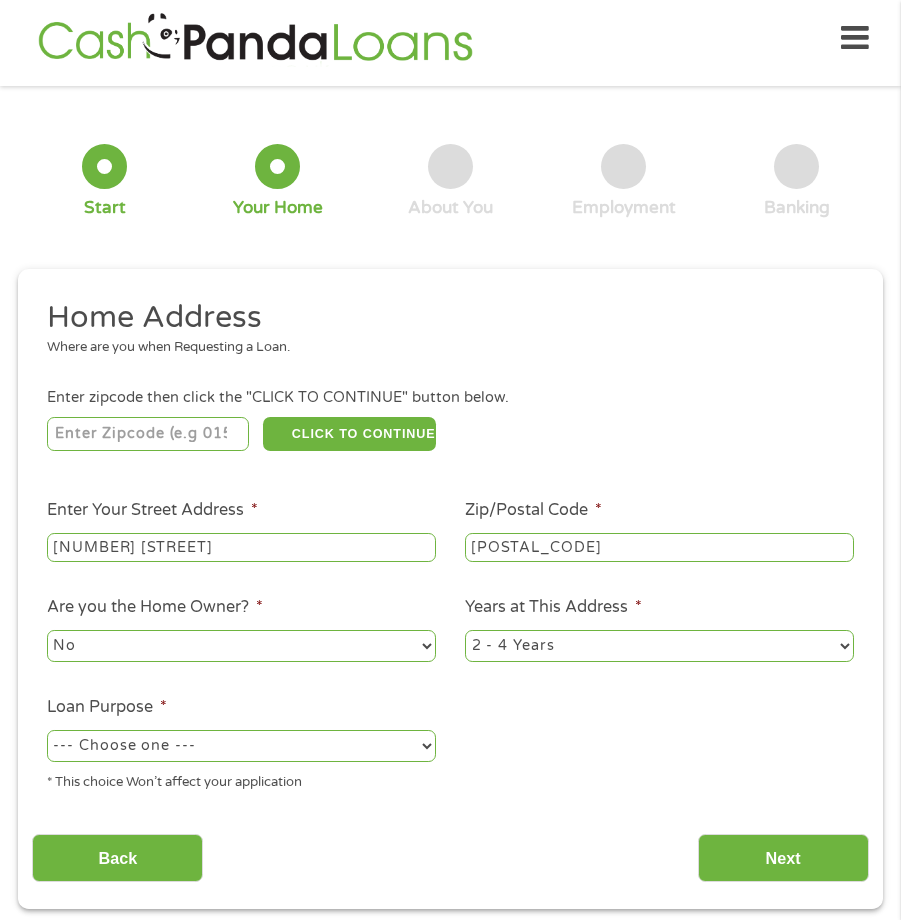 click on "No Yes" at bounding box center (241, 646) 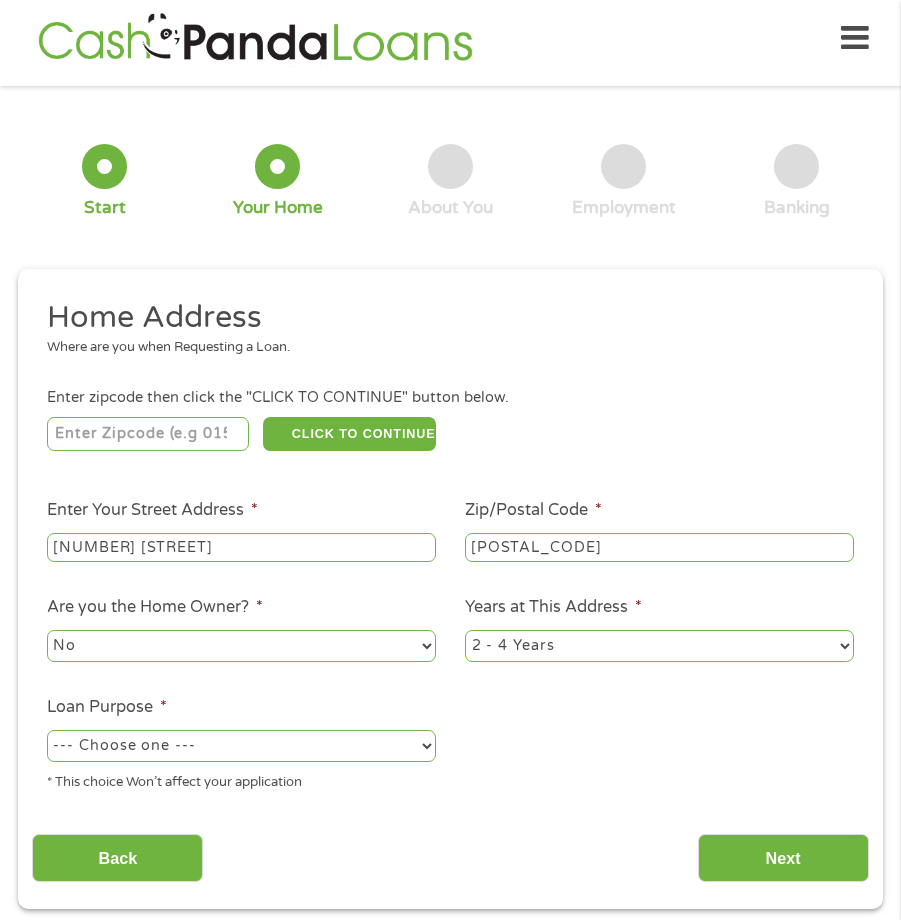 click on "No Yes" at bounding box center [241, 646] 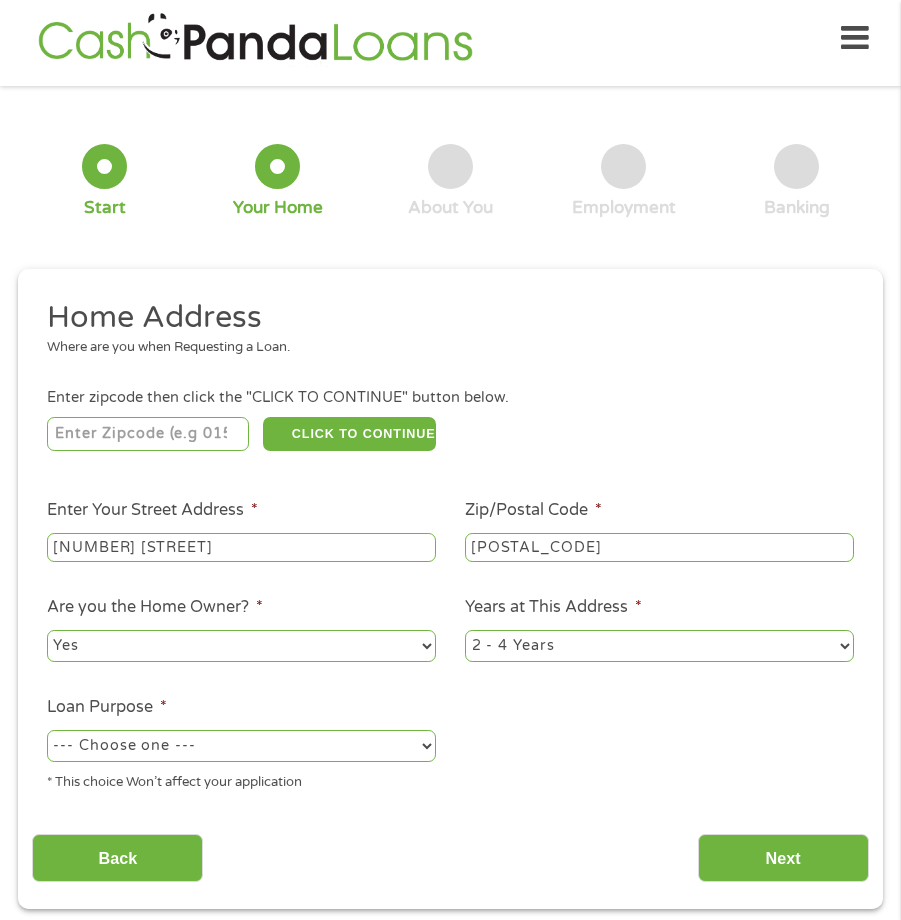 drag, startPoint x: 563, startPoint y: 636, endPoint x: 563, endPoint y: 661, distance: 25 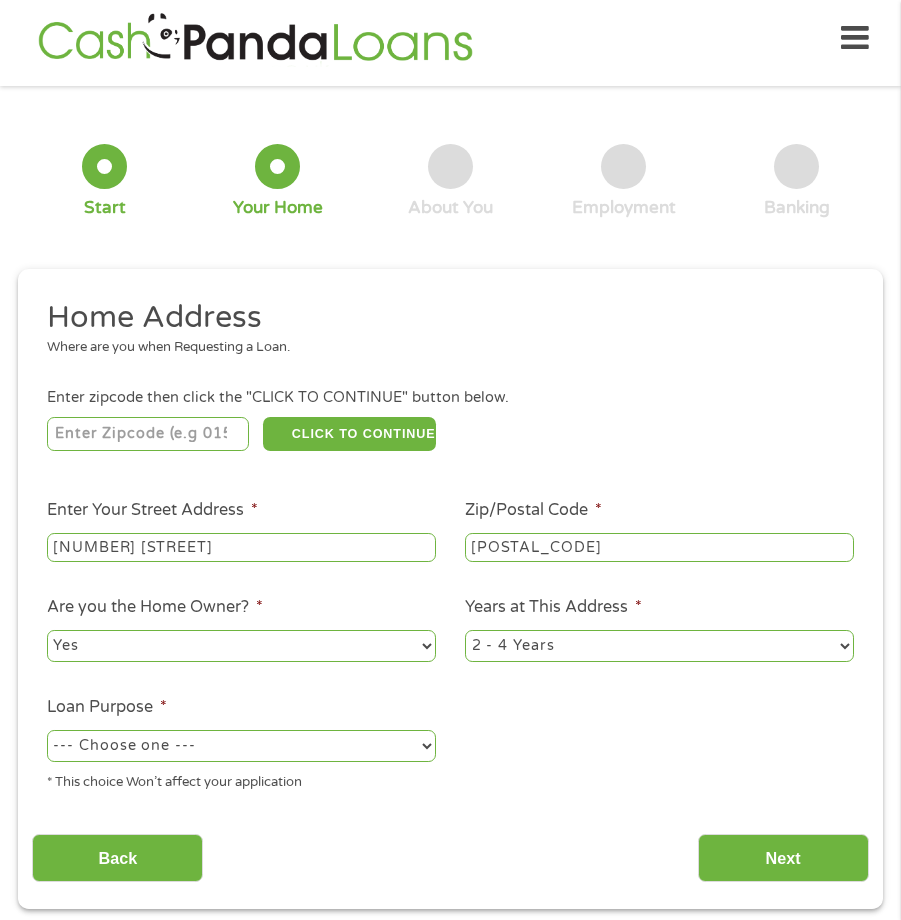 click on "1 Year or less 1 - 2 Years 2 - 4 Years Over 4 Years" at bounding box center (659, 646) 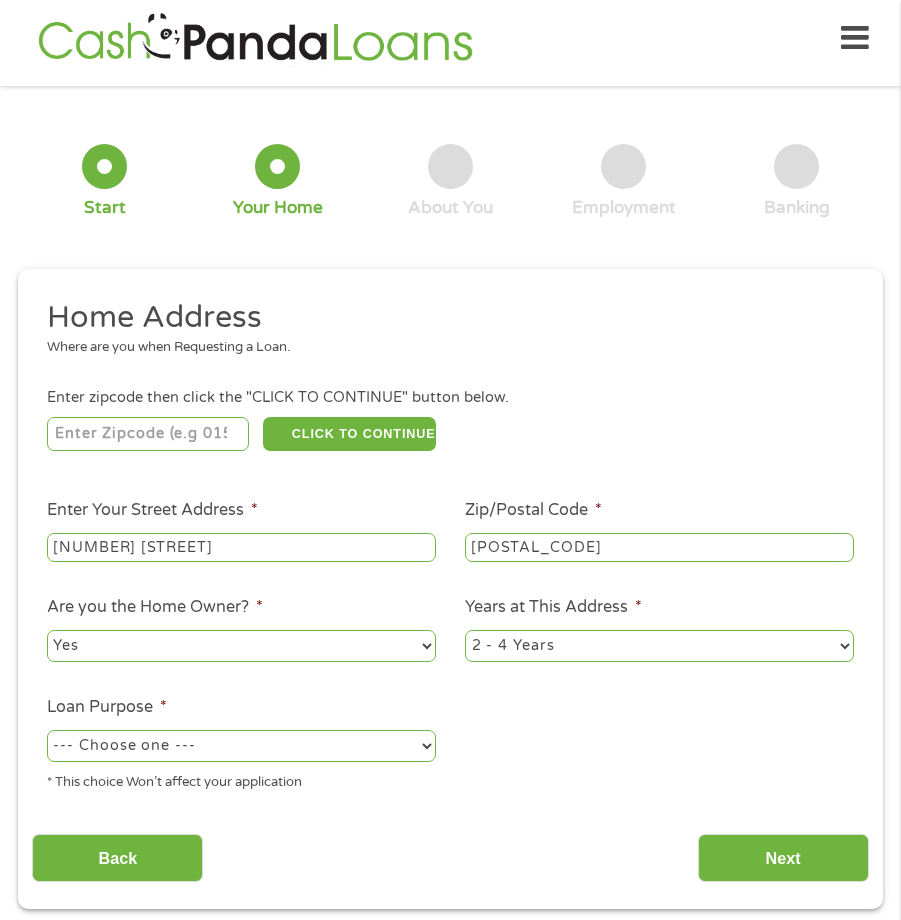 click on "1 Year or less 1 - 2 Years 2 - 4 Years Over 4 Years" at bounding box center (659, 646) 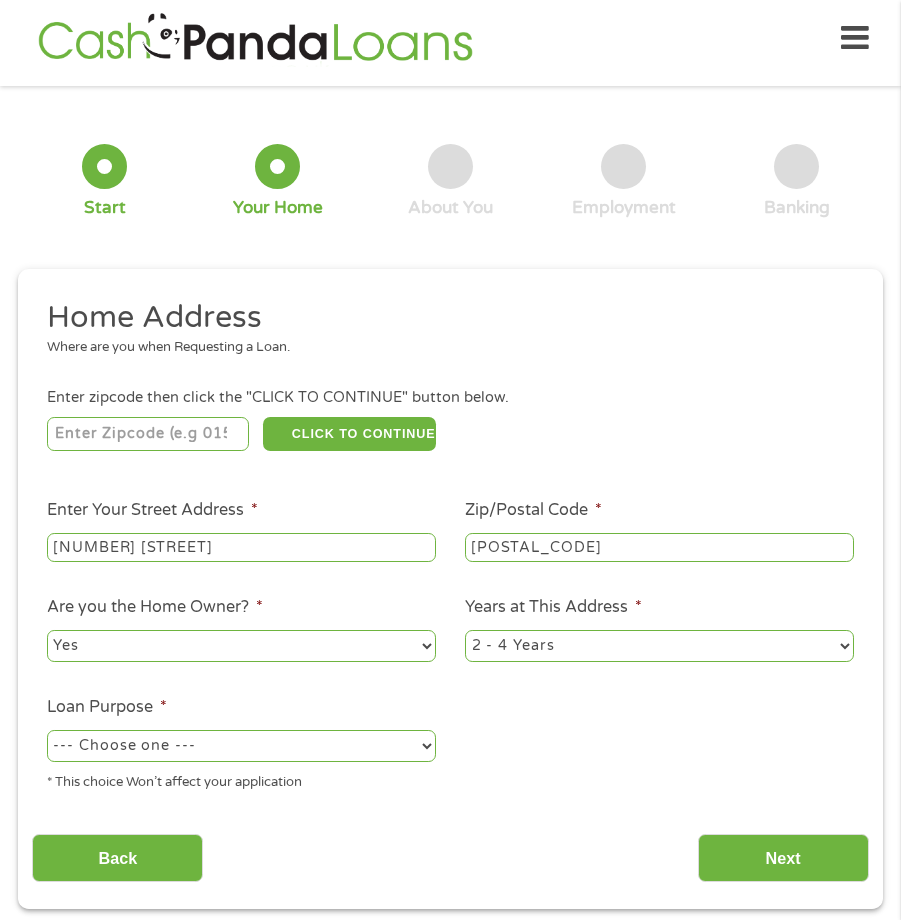click on "--- Choose one --- Pay Bills Debt Consolidation Home Improvement Major Purchase Car Loan Short Term Cash Medical Expenses Other" at bounding box center (241, 746) 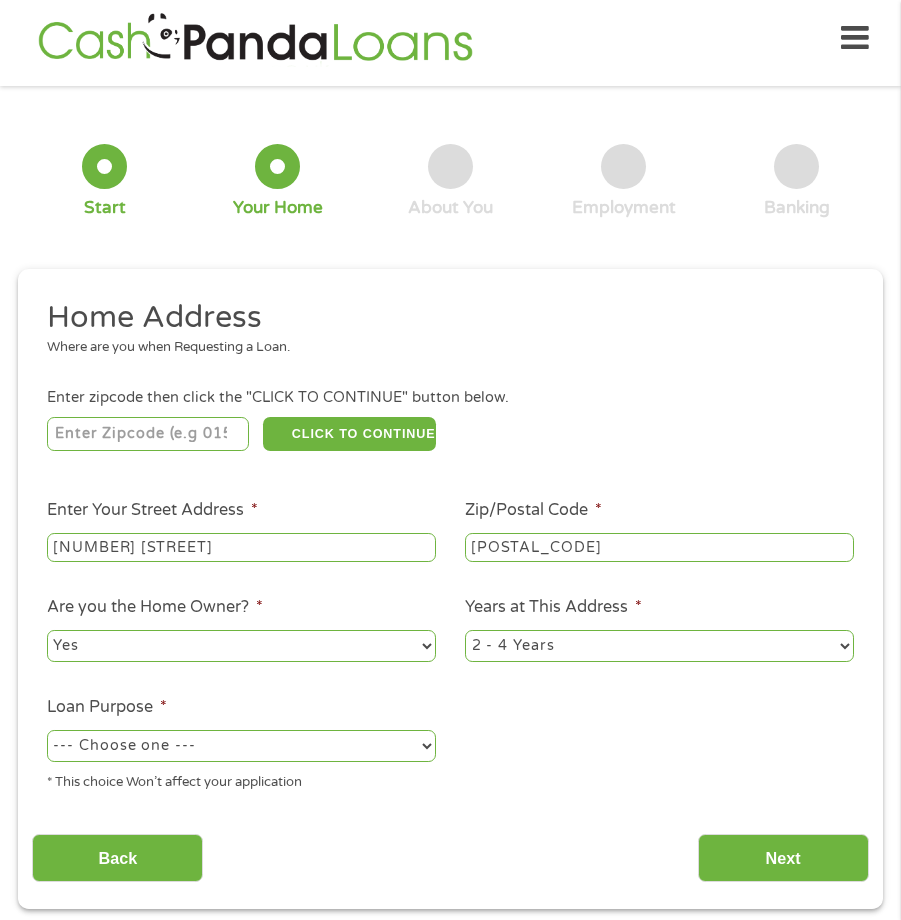 select on "medicalexpenses" 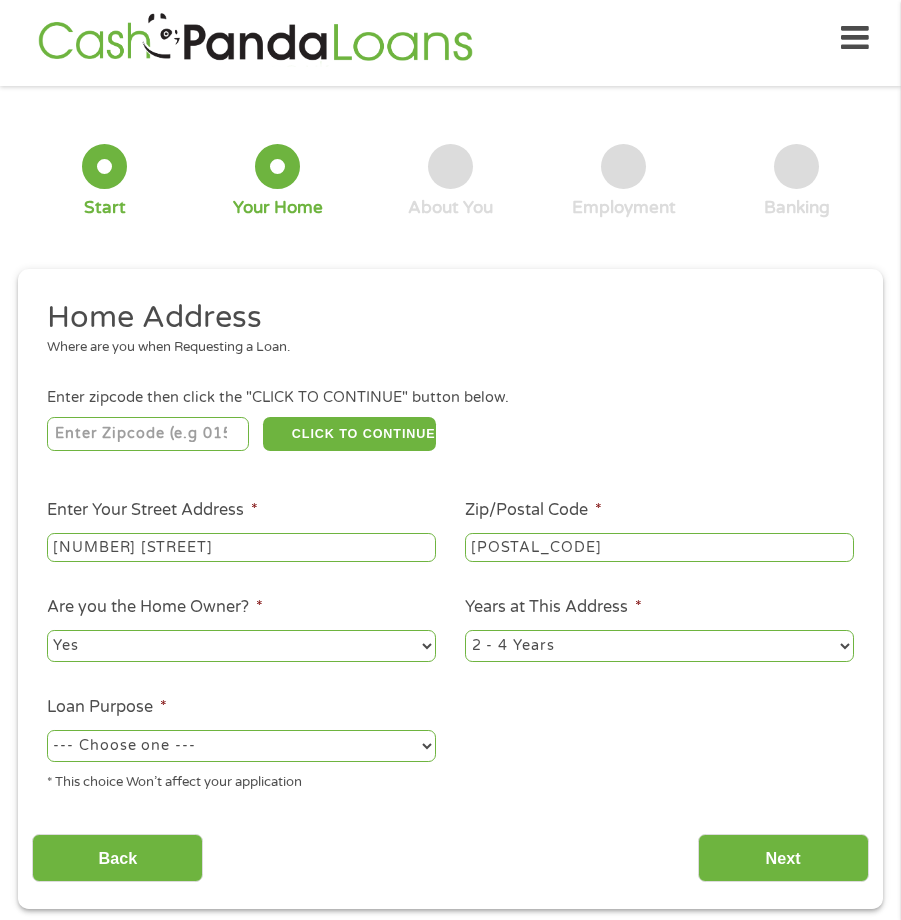 click on "--- Choose one --- Pay Bills Debt Consolidation Home Improvement Major Purchase Car Loan Short Term Cash Medical Expenses Other" at bounding box center [241, 746] 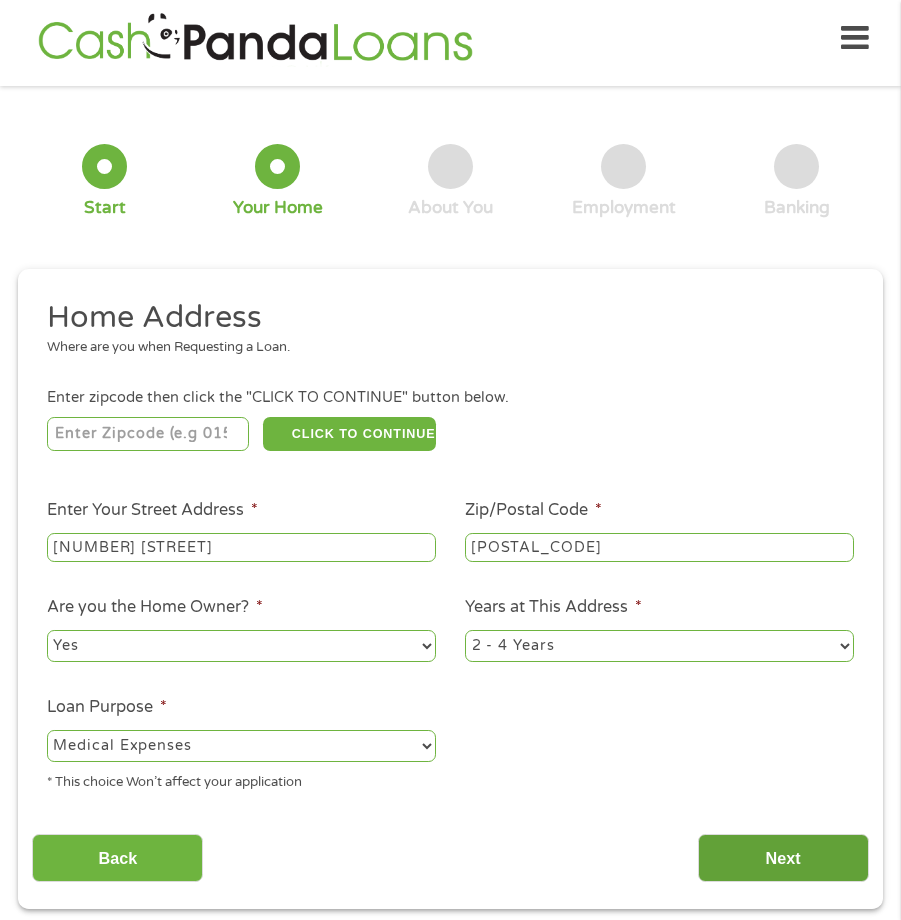click on "Next" at bounding box center (783, 858) 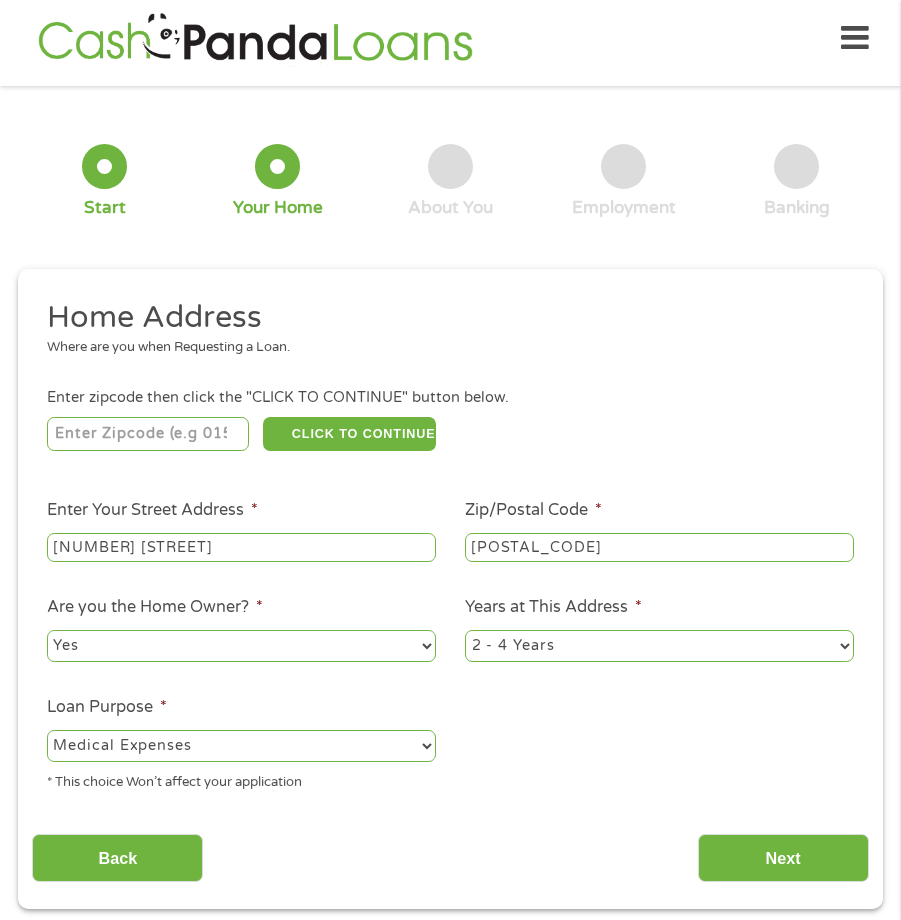 scroll, scrollTop: 8, scrollLeft: 8, axis: both 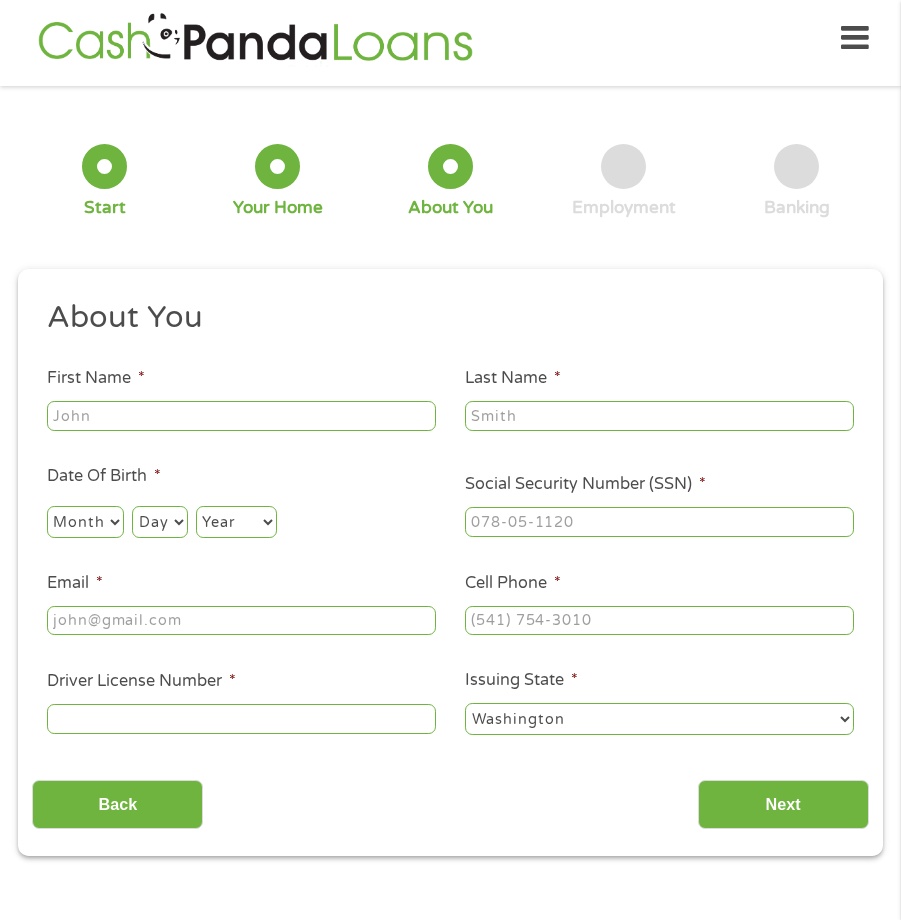 click on "First Name *" at bounding box center [241, 416] 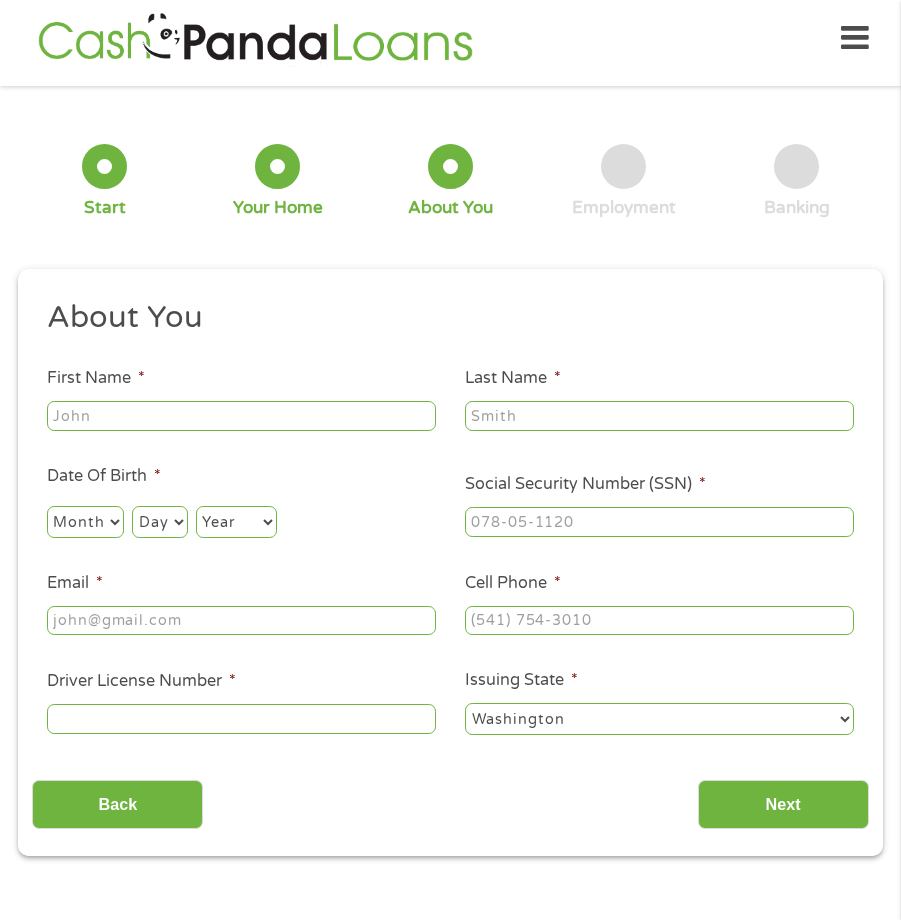 type on "[FIRST]" 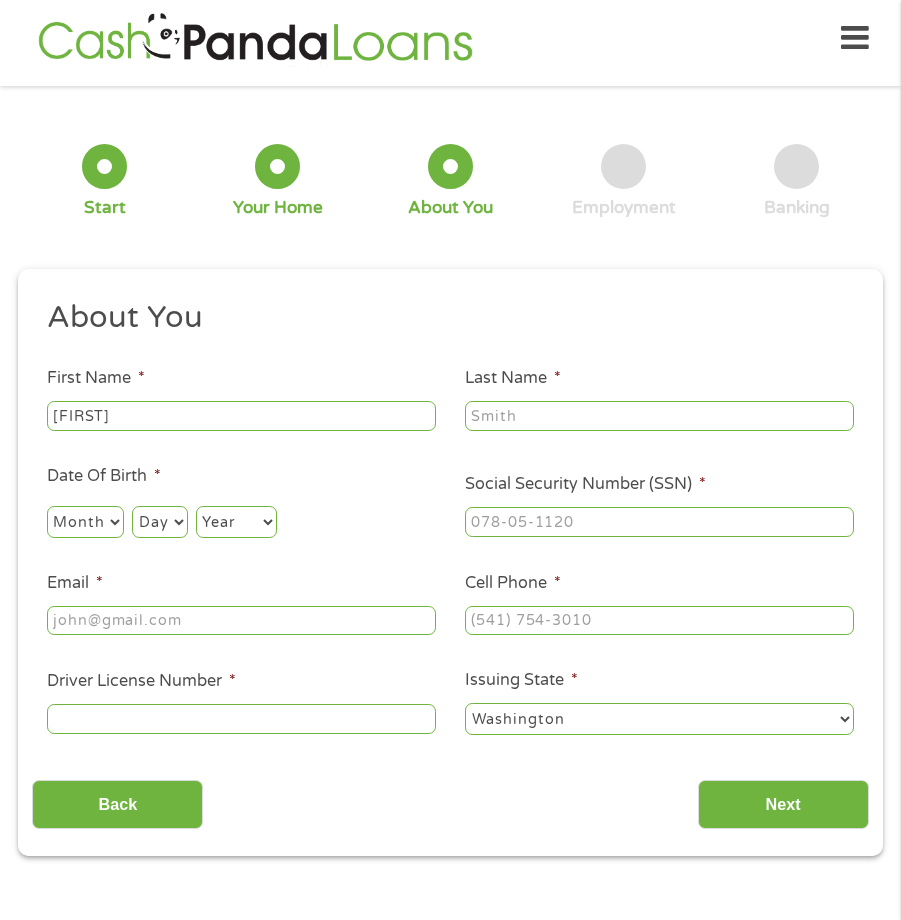 type on "[LAST]" 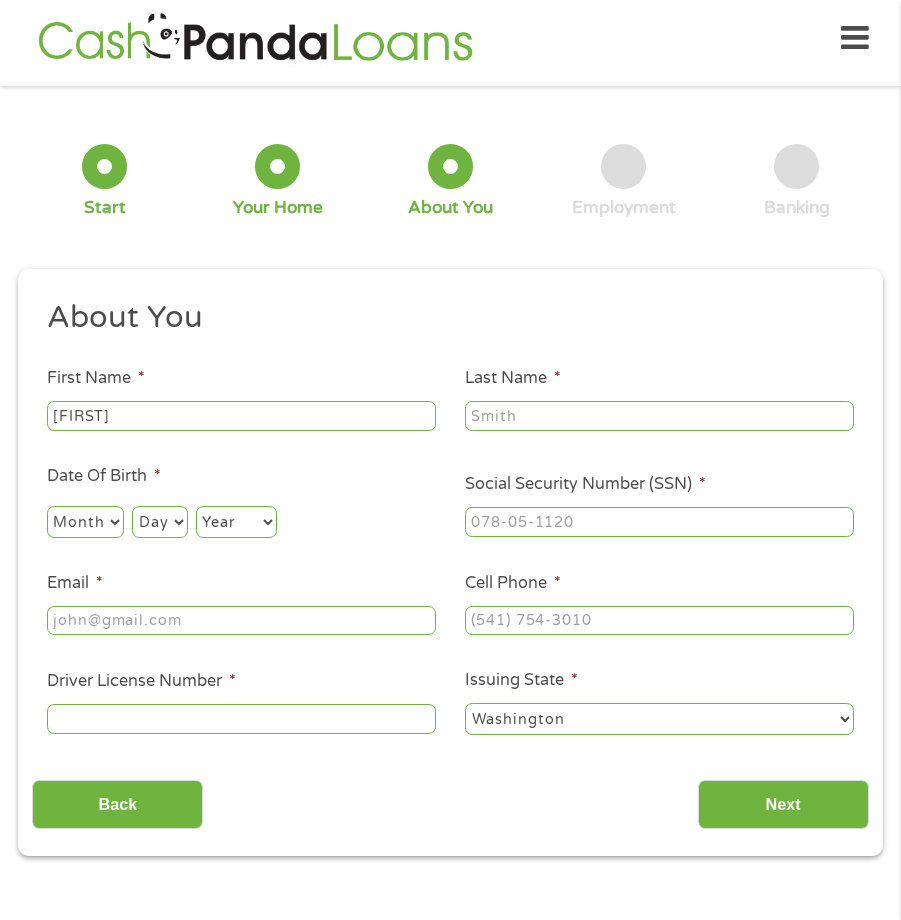 type on "[EMAIL]" 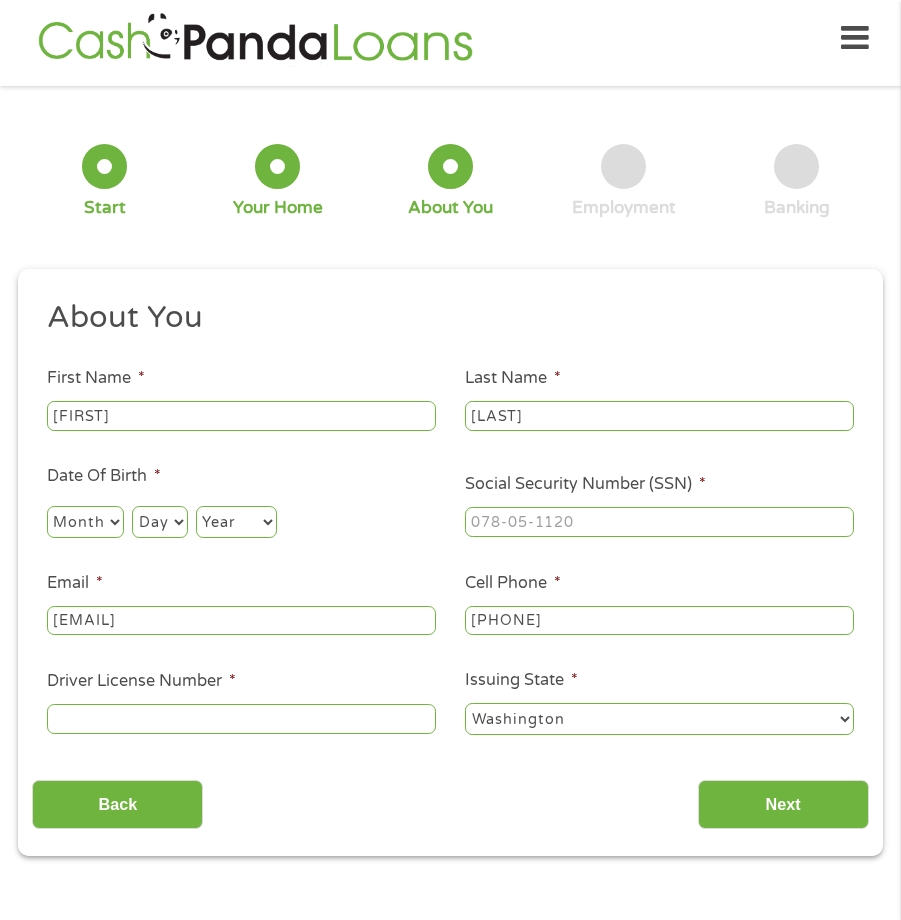 type on "([AREA_CODE]) [PHONE]" 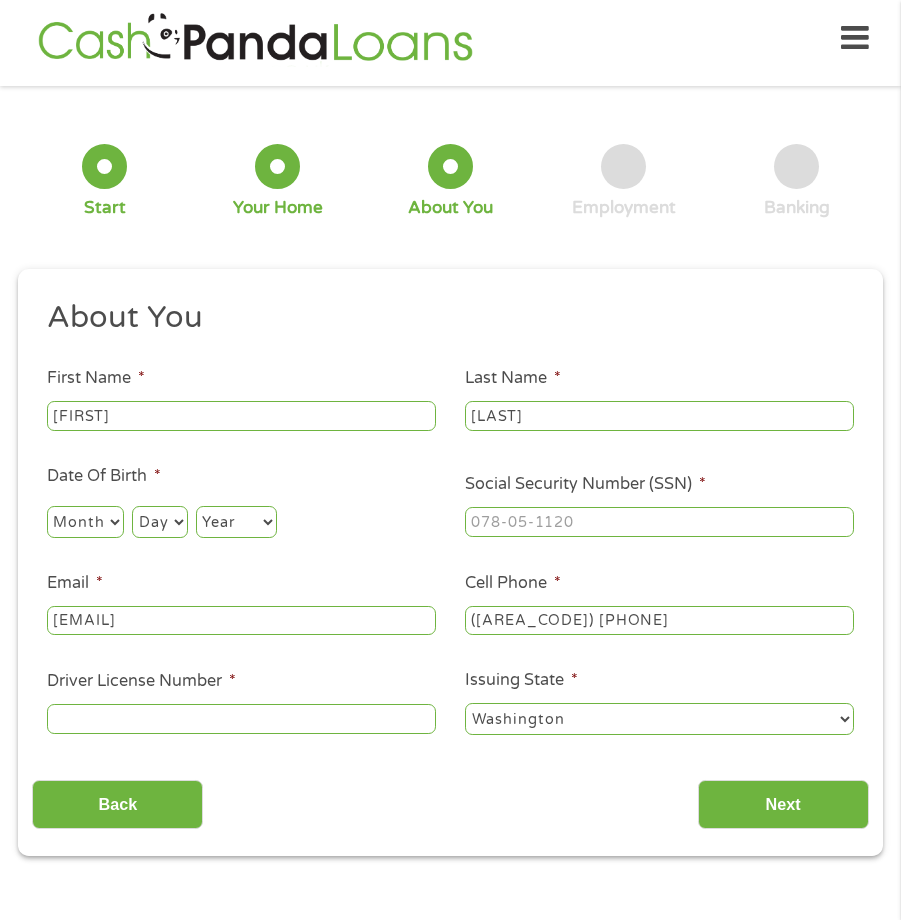 click on "Month 1 2 3 4 5 6 7 8 9 10 11 12" at bounding box center [85, 522] 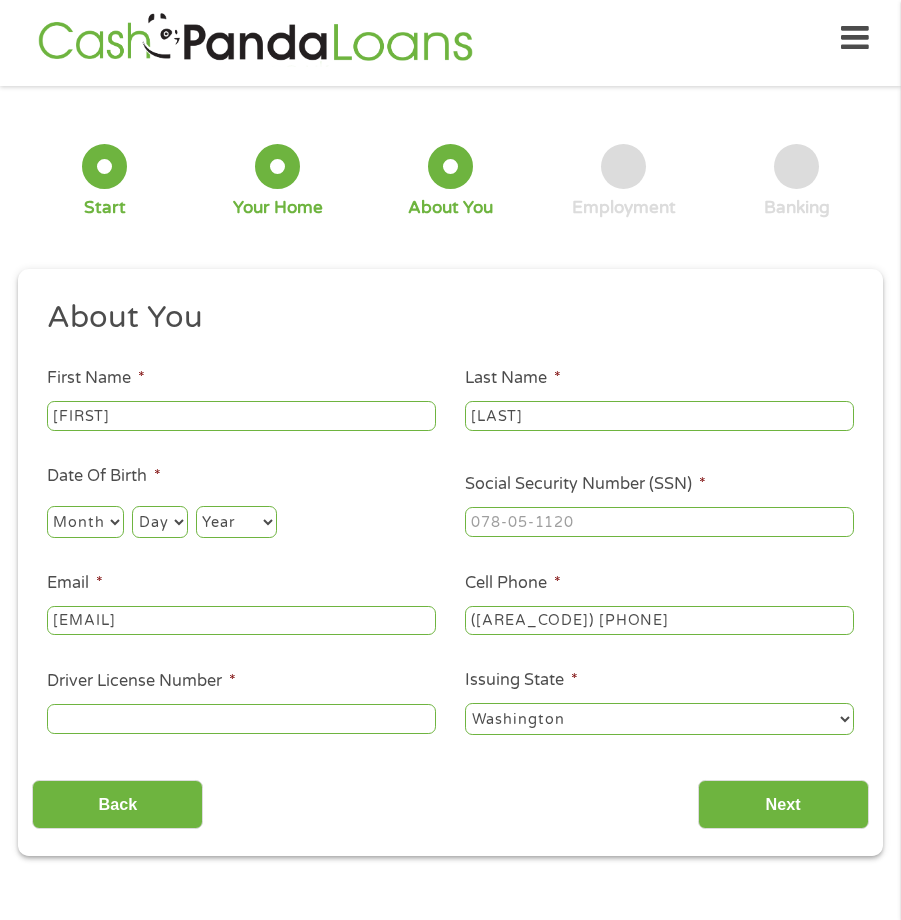 select on "5" 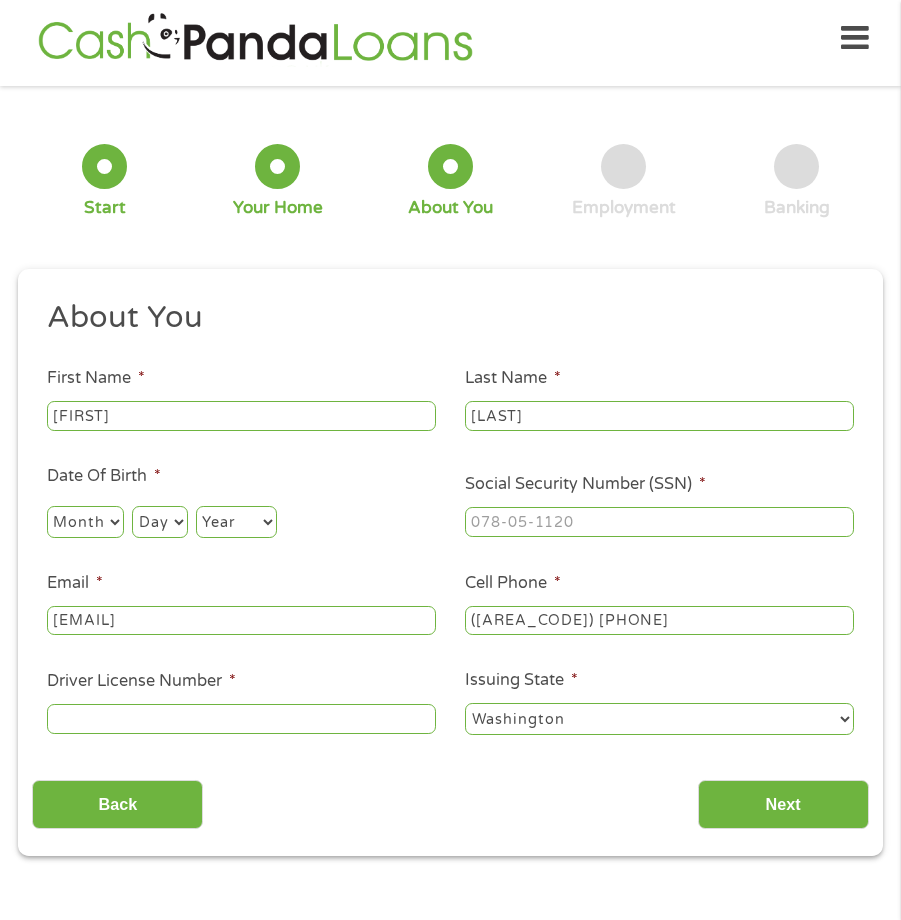 click on "Month 1 2 3 4 5 6 7 8 9 10 11 12" at bounding box center (85, 522) 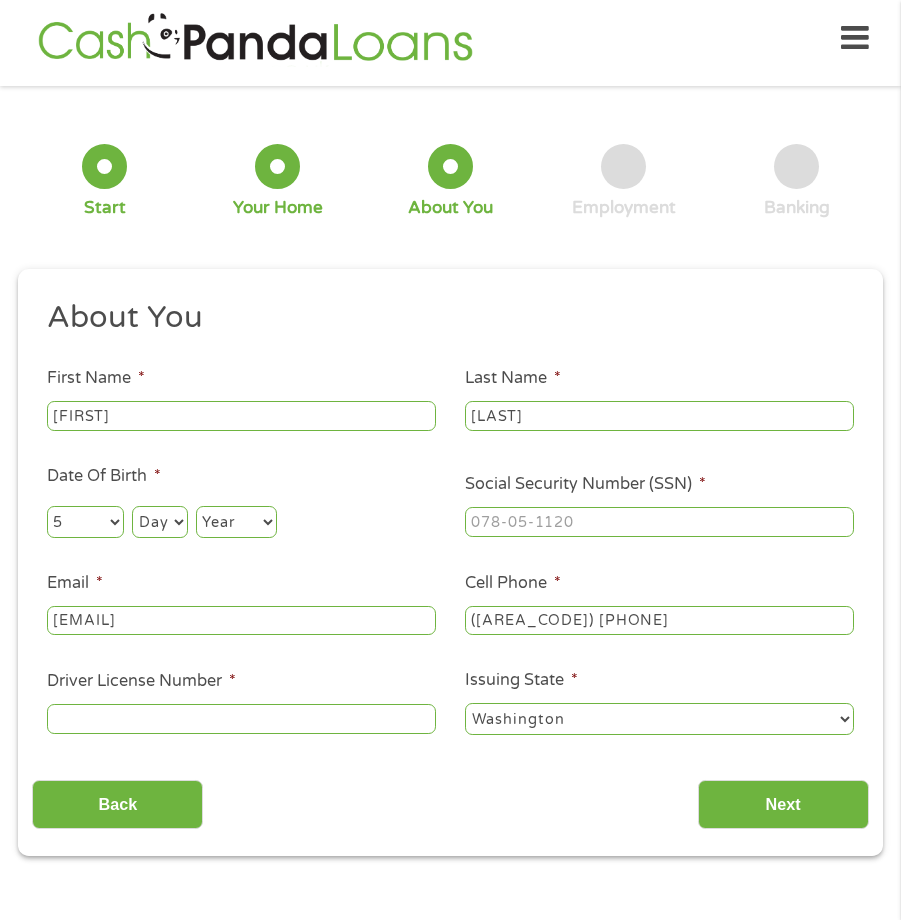 click on "Day 1 2 3 4 5 6 7 8 9 10 11 12 13 14 15 16 17 18 19 20 21 22 23 24 25 26 27 28 29 30 31" at bounding box center (159, 522) 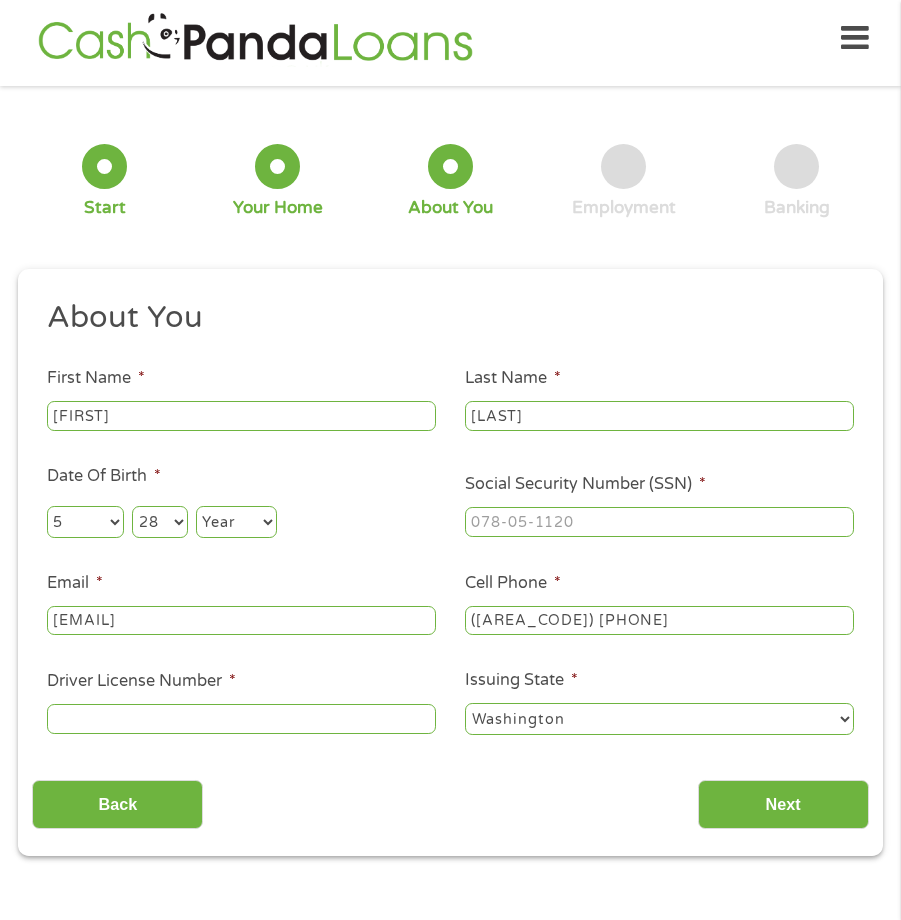 click on "Year 2007 2006 2005 2004 2003 2002 2001 2000 1999 1998 1997 1996 1995 1994 1993 1992 1991 1990 1989 1988 1987 1986 1985 1984 1983 1982 1981 1980 1979 1978 1977 1976 1975 1974 1973 1972 1971 1970 1969 1968 1967 1966 1965 1964 1963 1962 1961 1960 1959 1958 1957 1956 1955 1954 1953 1952 1951 1950 1949 1948 1947 1946 1945 1944 1943 1942 1941 1940 1939 1938 1937 1936 1935 1934 1933 1932 1931 1930 1929 1928 1927 1926 1925 1924 1923 1922 1921 1920" at bounding box center (236, 522) 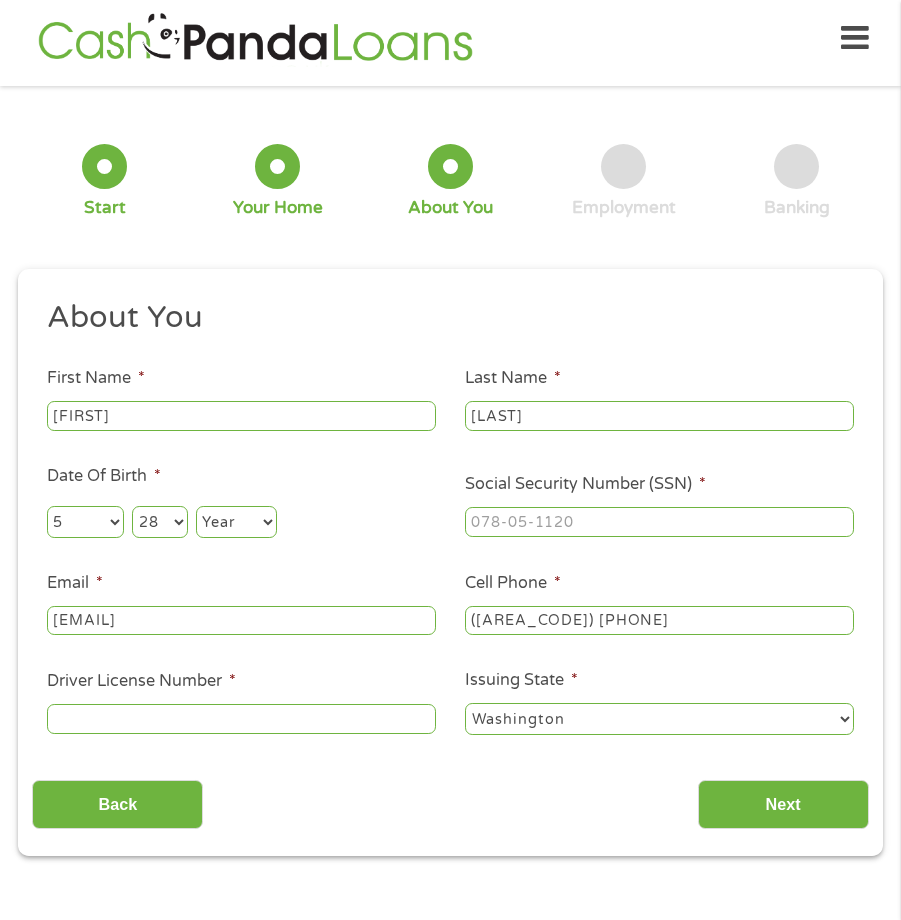 select on "1992" 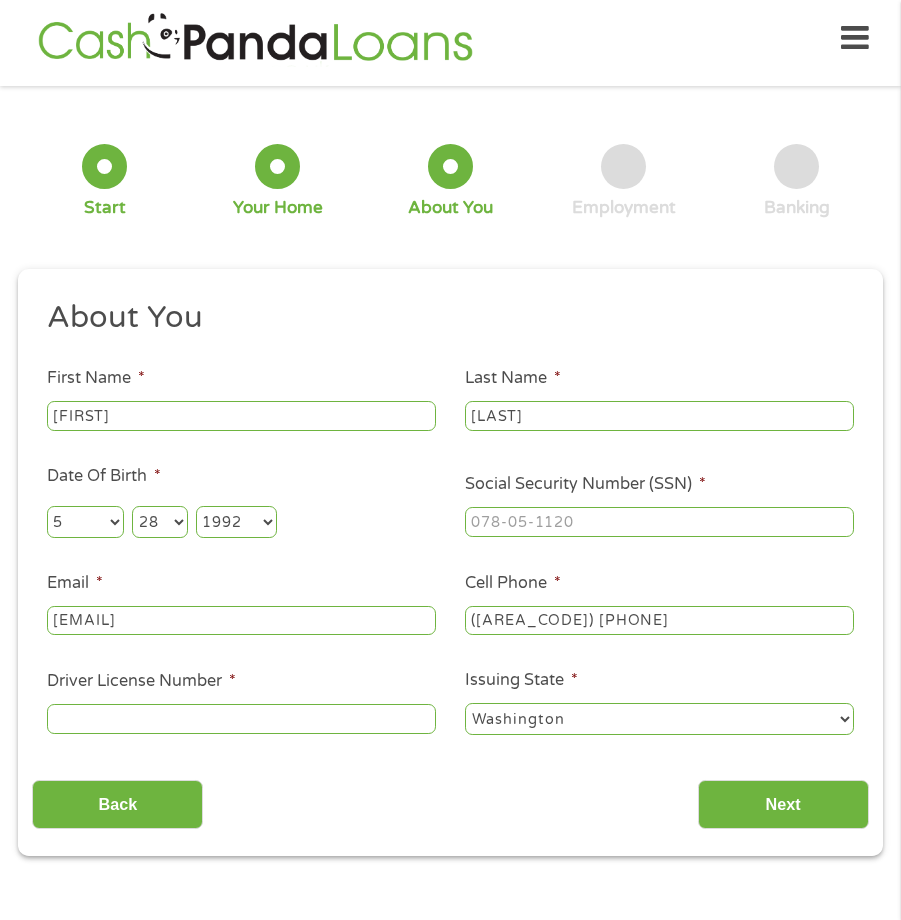 click on "Year 2007 2006 2005 2004 2003 2002 2001 2000 1999 1998 1997 1996 1995 1994 1993 1992 1991 1990 1989 1988 1987 1986 1985 1984 1983 1982 1981 1980 1979 1978 1977 1976 1975 1974 1973 1972 1971 1970 1969 1968 1967 1966 1965 1964 1963 1962 1961 1960 1959 1958 1957 1956 1955 1954 1953 1952 1951 1950 1949 1948 1947 1946 1945 1944 1943 1942 1941 1940 1939 1938 1937 1936 1935 1934 1933 1932 1931 1930 1929 1928 1927 1926 1925 1924 1923 1922 1921 1920" at bounding box center (236, 522) 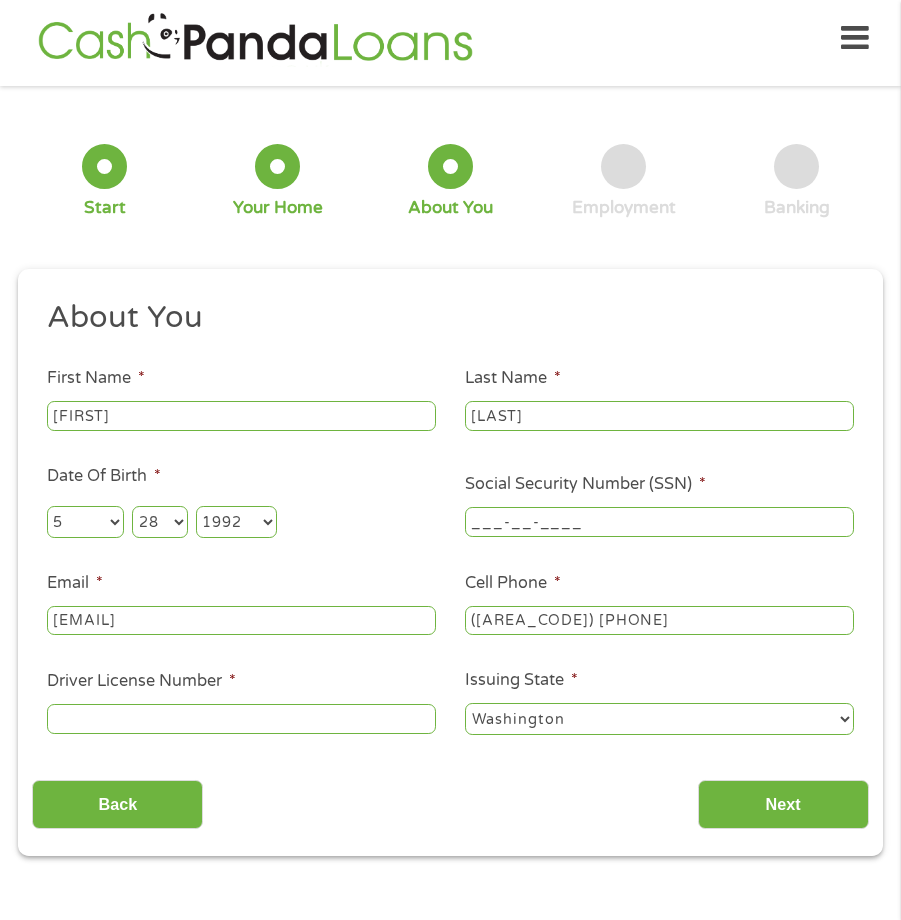 click on "___-__-____" at bounding box center (659, 522) 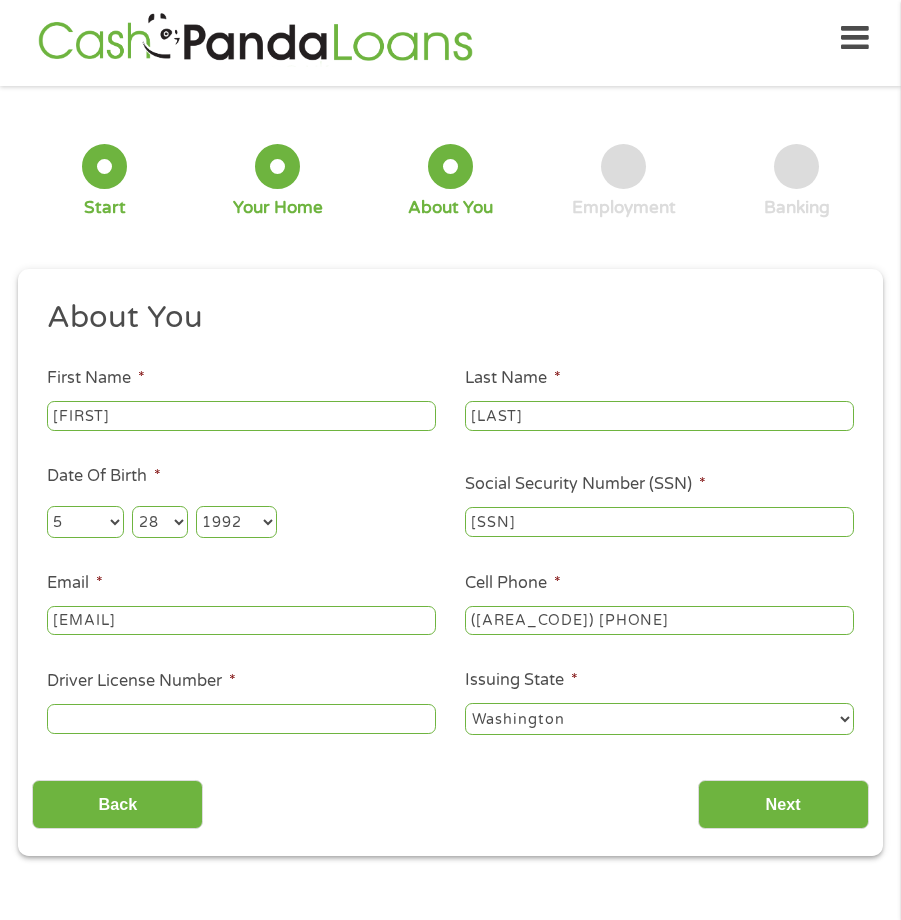 type on "[SSN]" 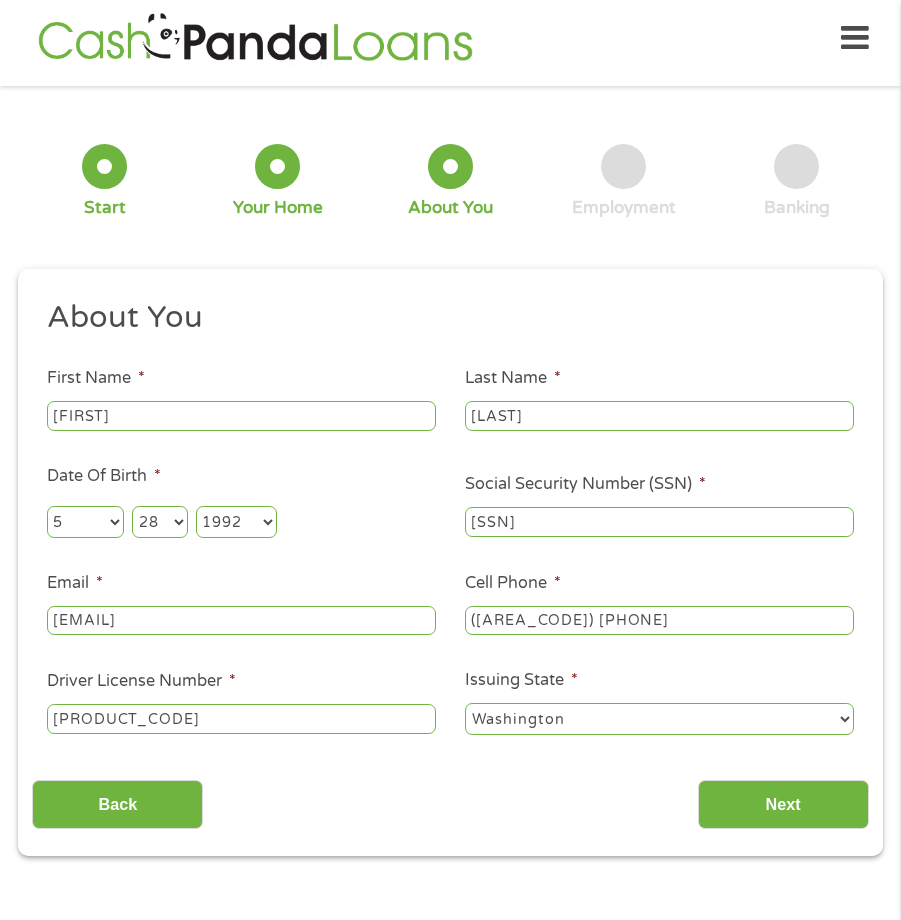 type on "[PRODUCT_CODE]" 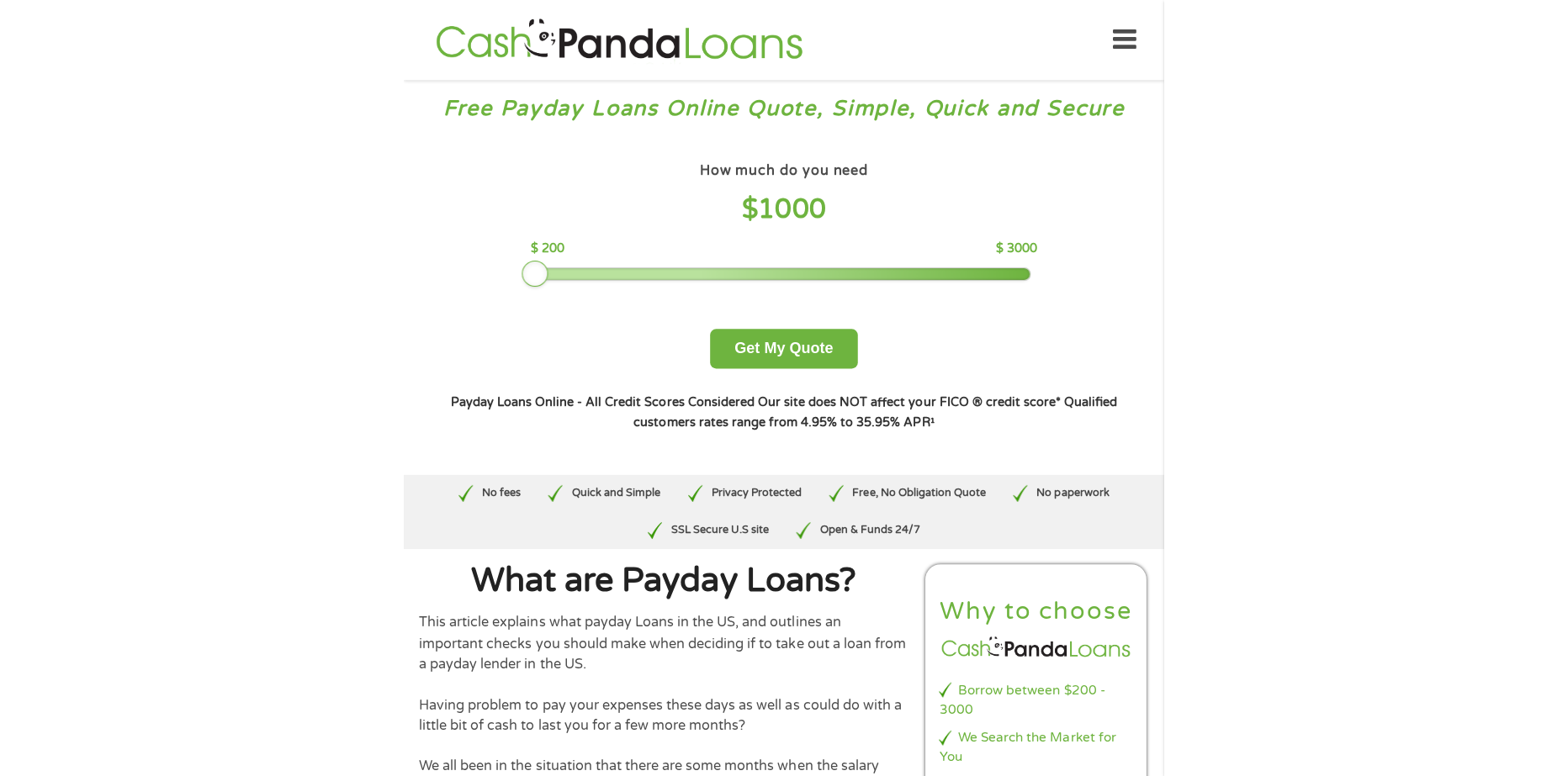 scroll, scrollTop: 0, scrollLeft: 0, axis: both 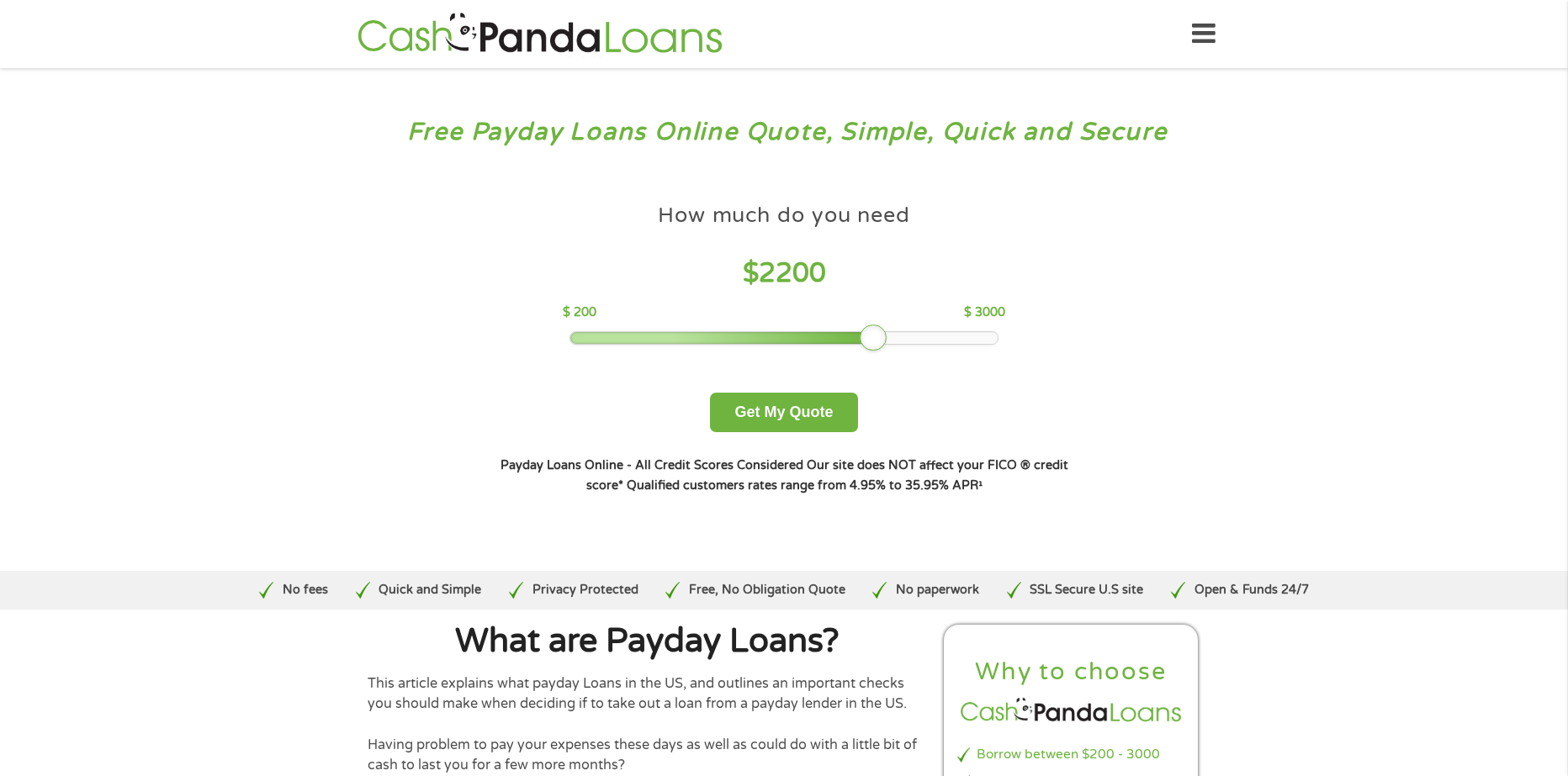 drag, startPoint x: 689, startPoint y: 343, endPoint x: 1369, endPoint y: 302, distance: 681.2349 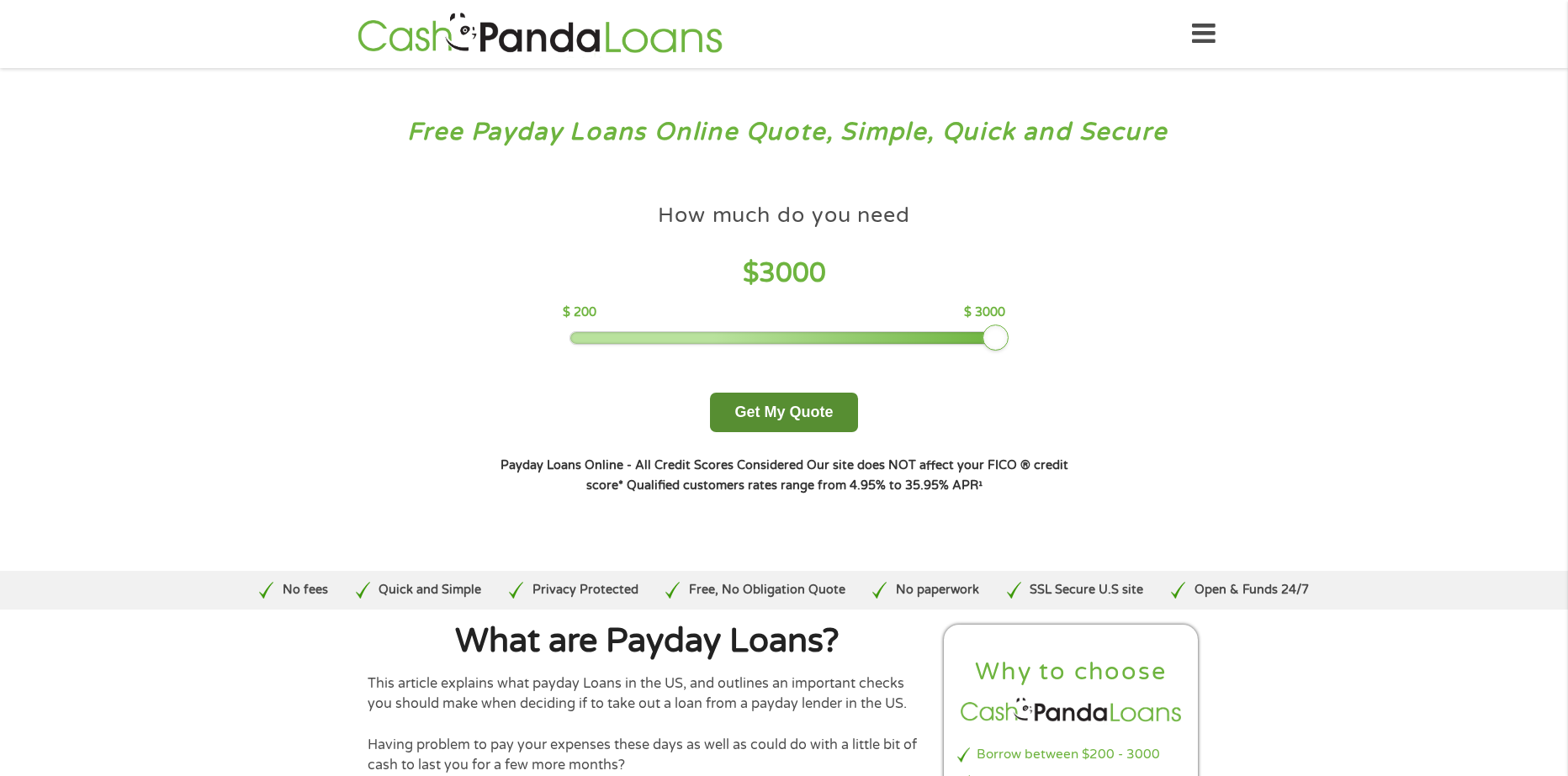 click on "Get My Quote" at bounding box center (783, 412) 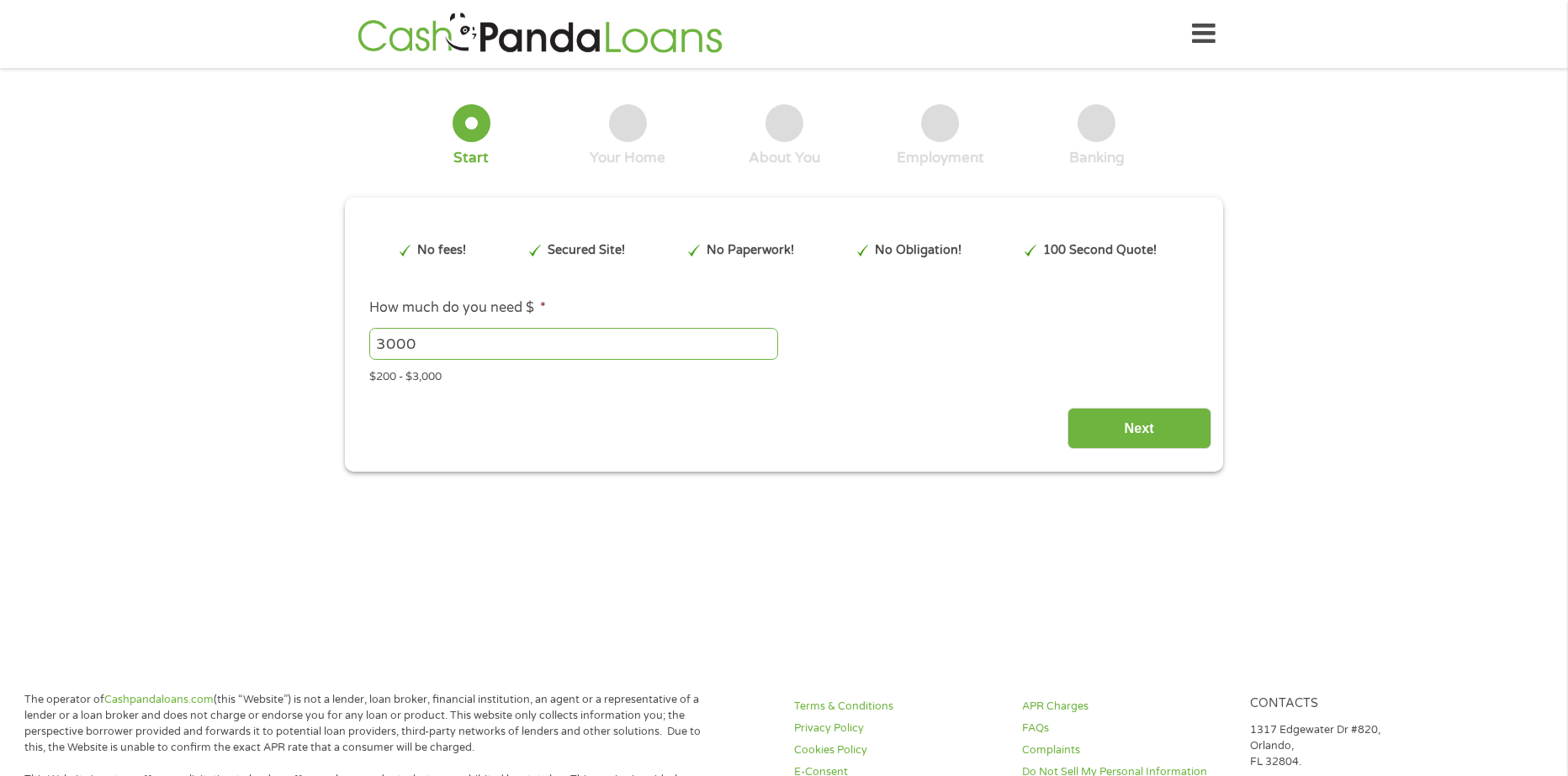 scroll, scrollTop: 0, scrollLeft: 0, axis: both 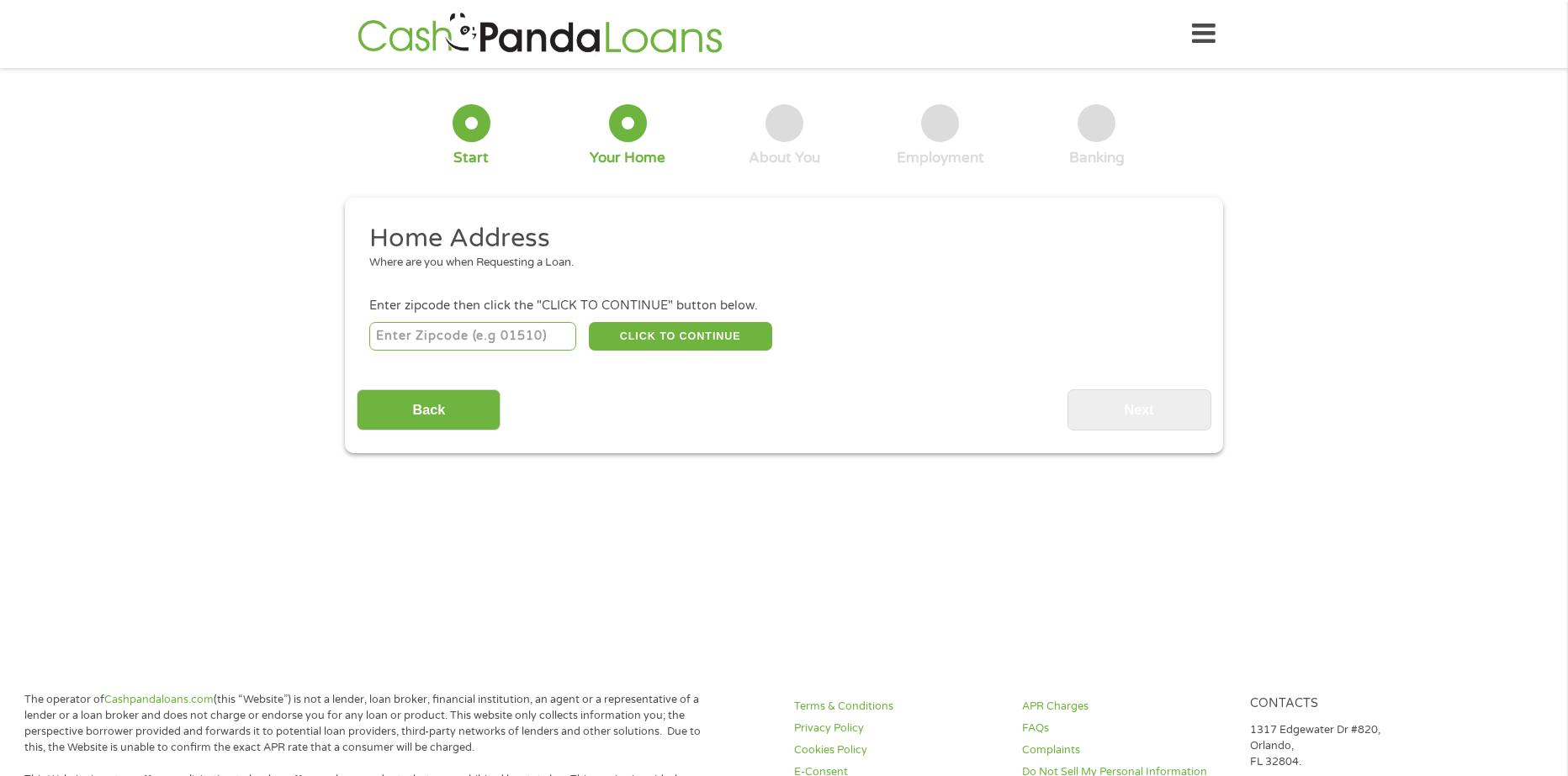type on "[NAME]" 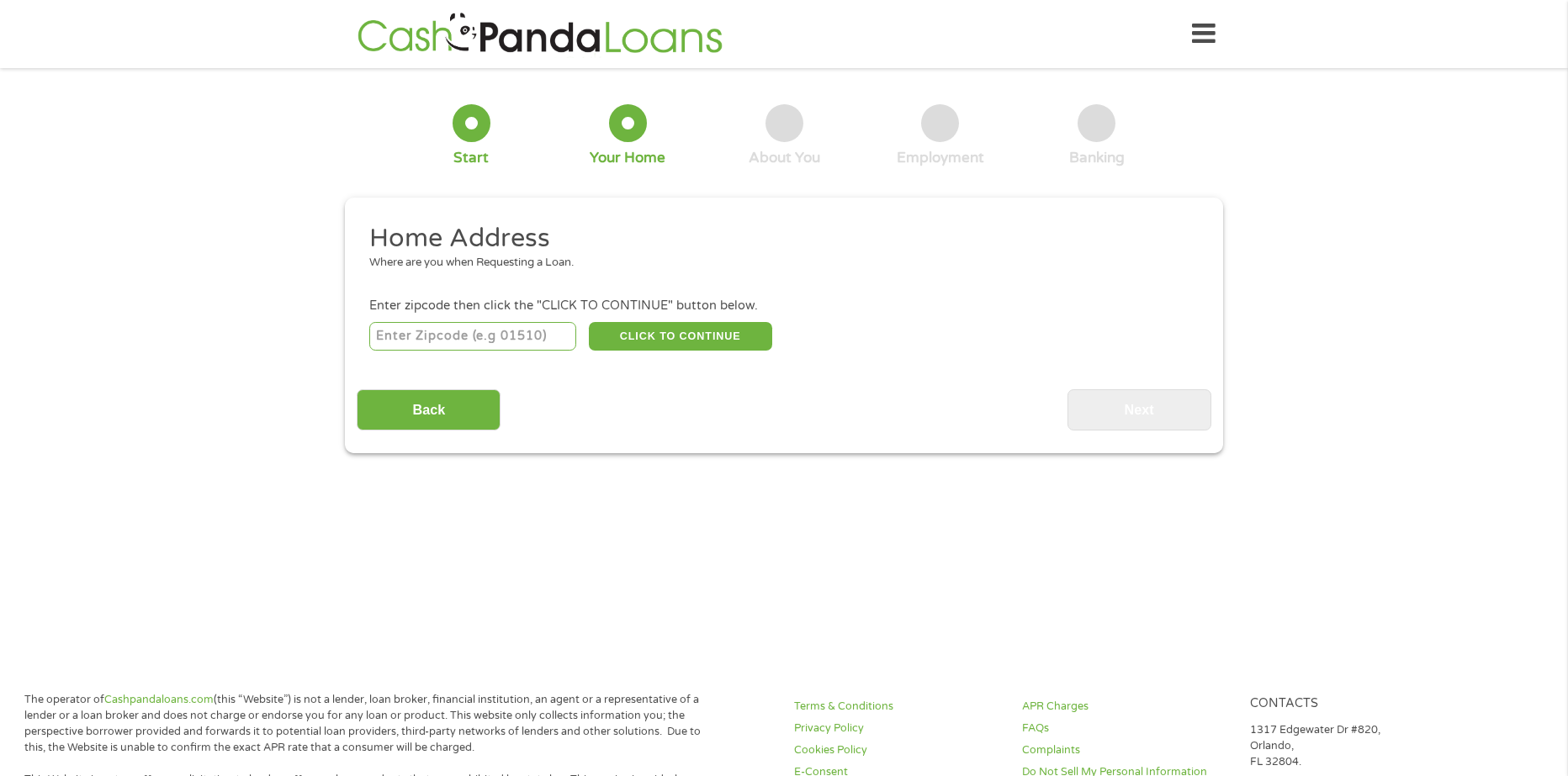 select on "Washington" 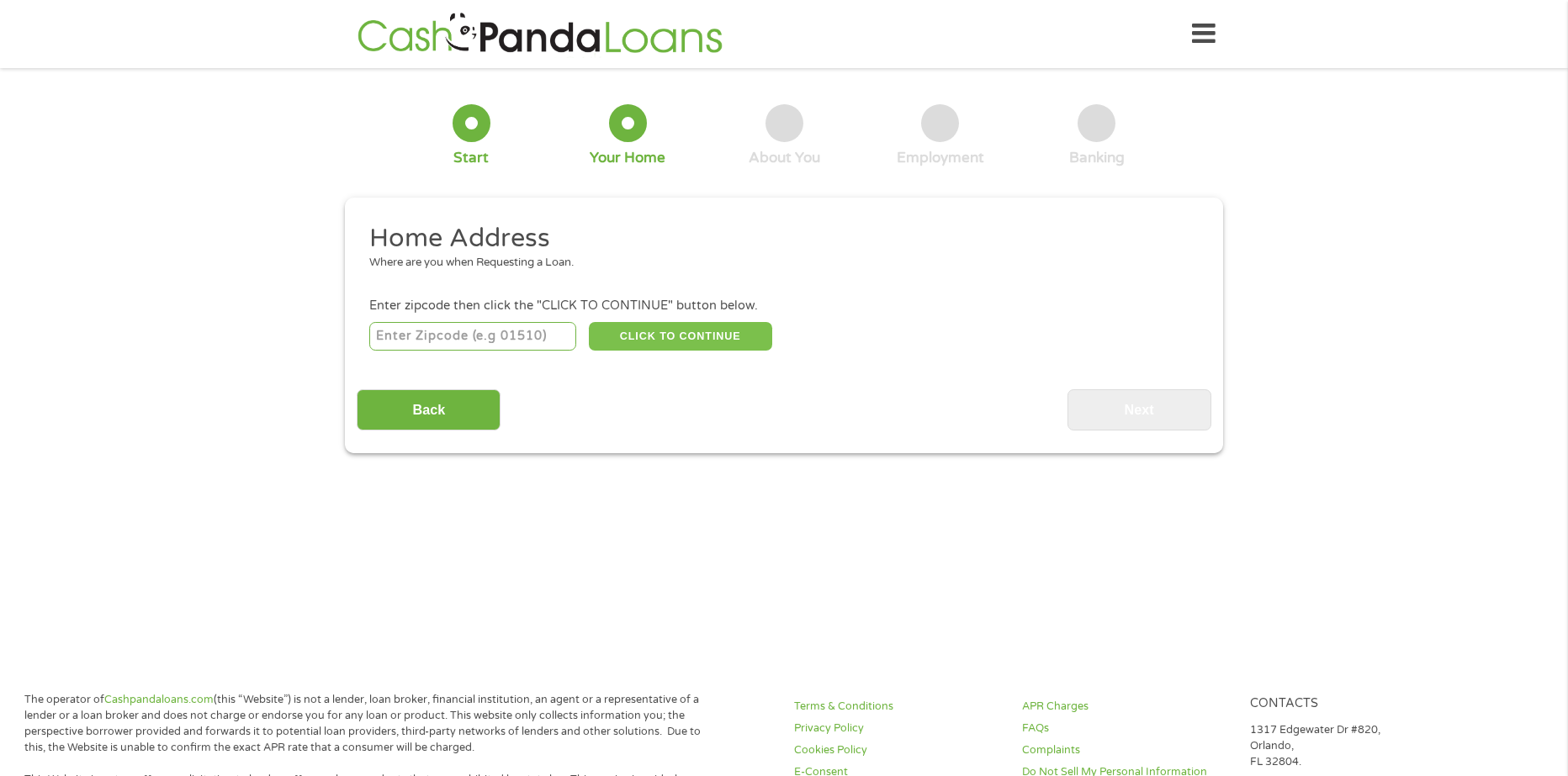 click on "CLICK TO CONTINUE" at bounding box center [681, 336] 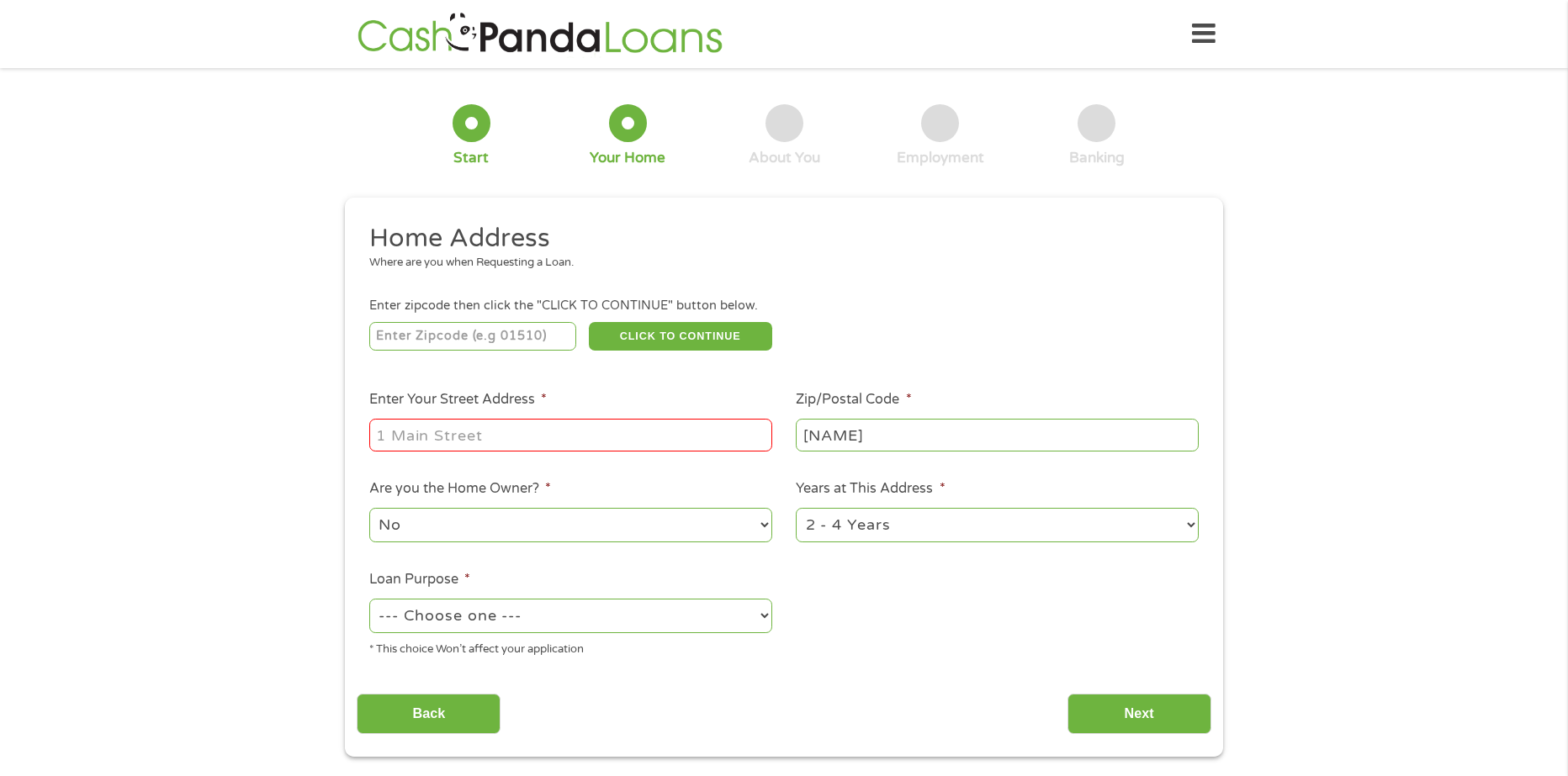 click on "Enter Your Street Address *" at bounding box center (570, 435) 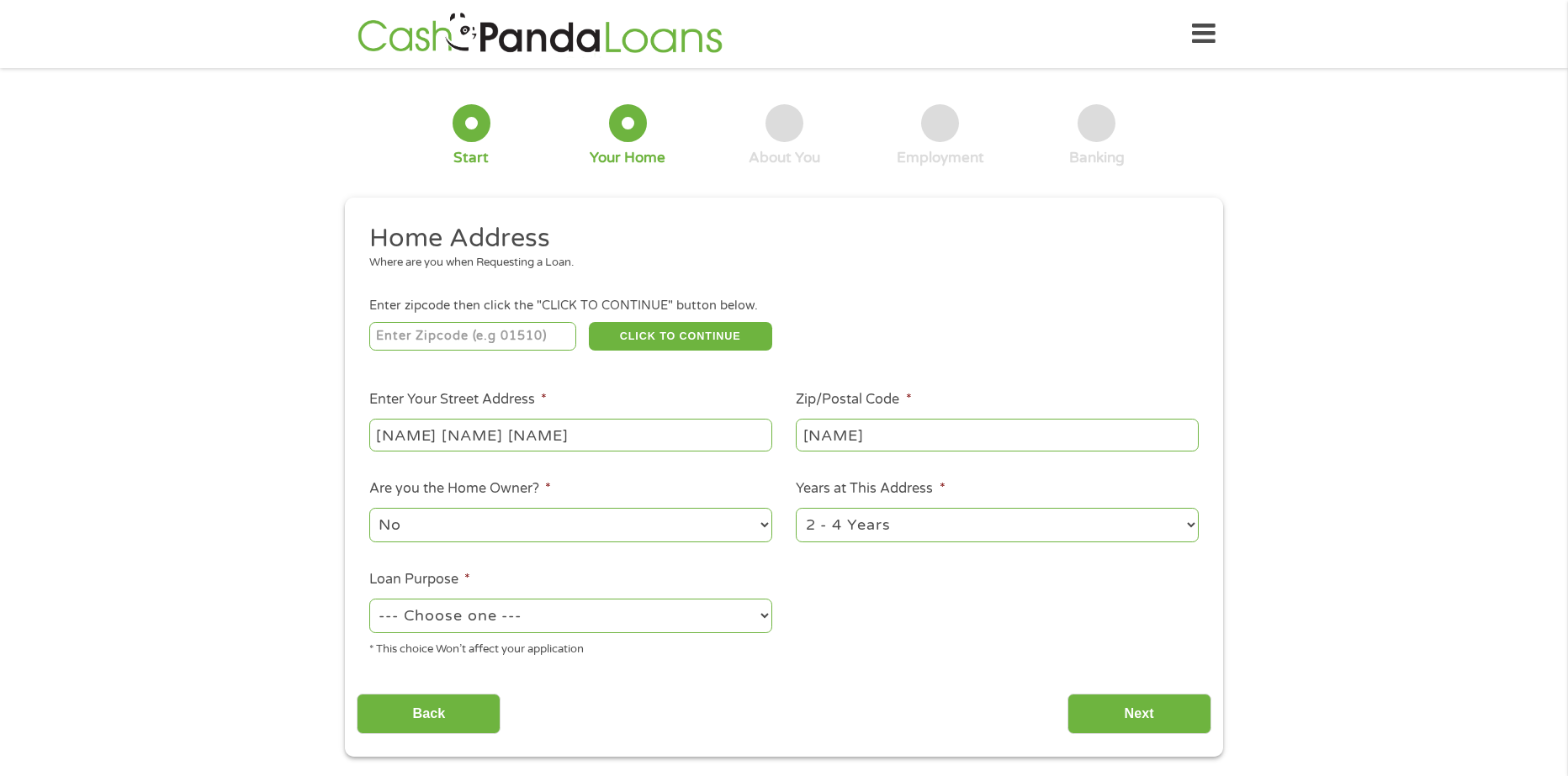 click on "[POSTAL_CODE]" at bounding box center (997, 435) 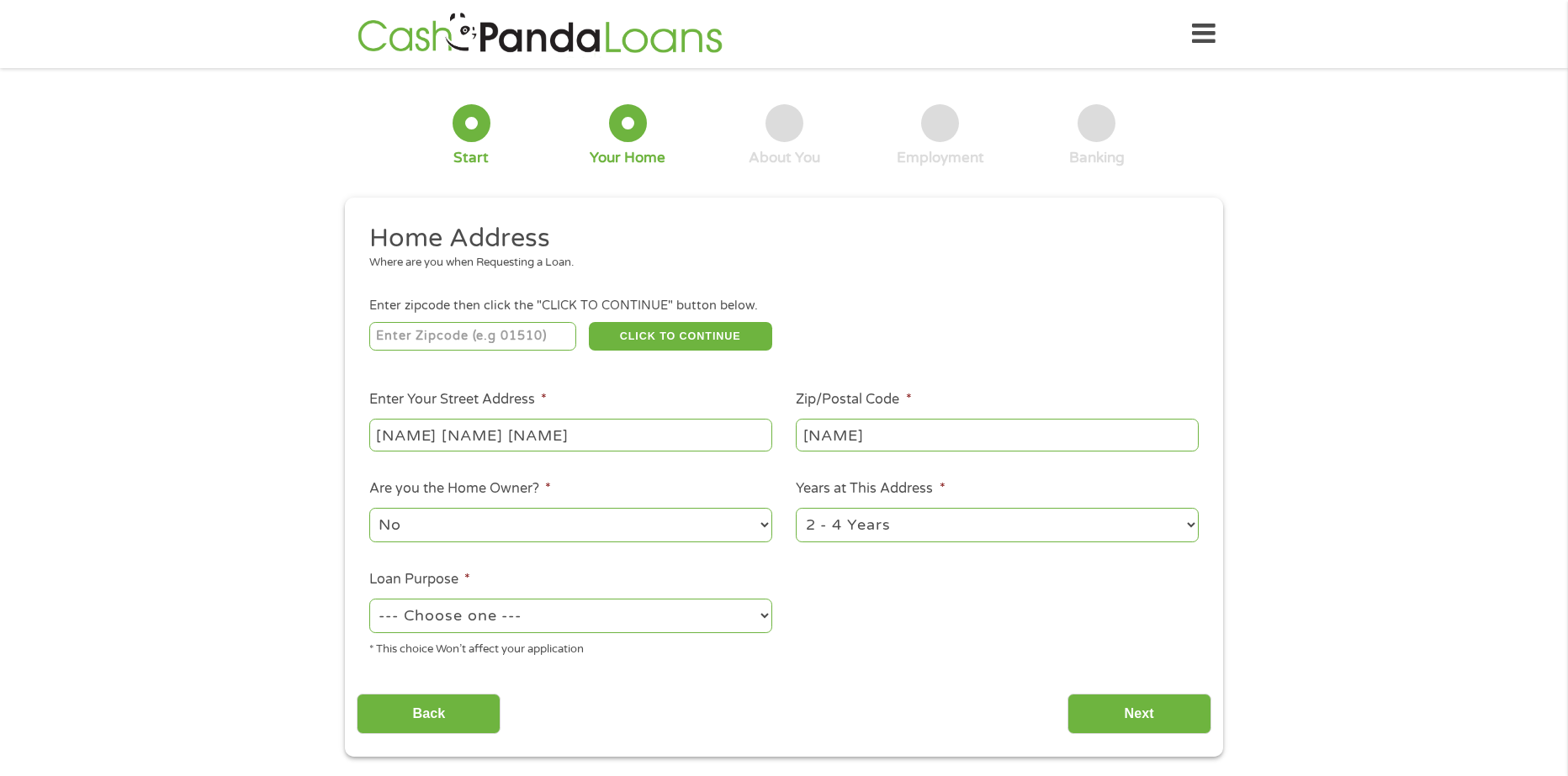 click on "No Yes" at bounding box center [570, 525] 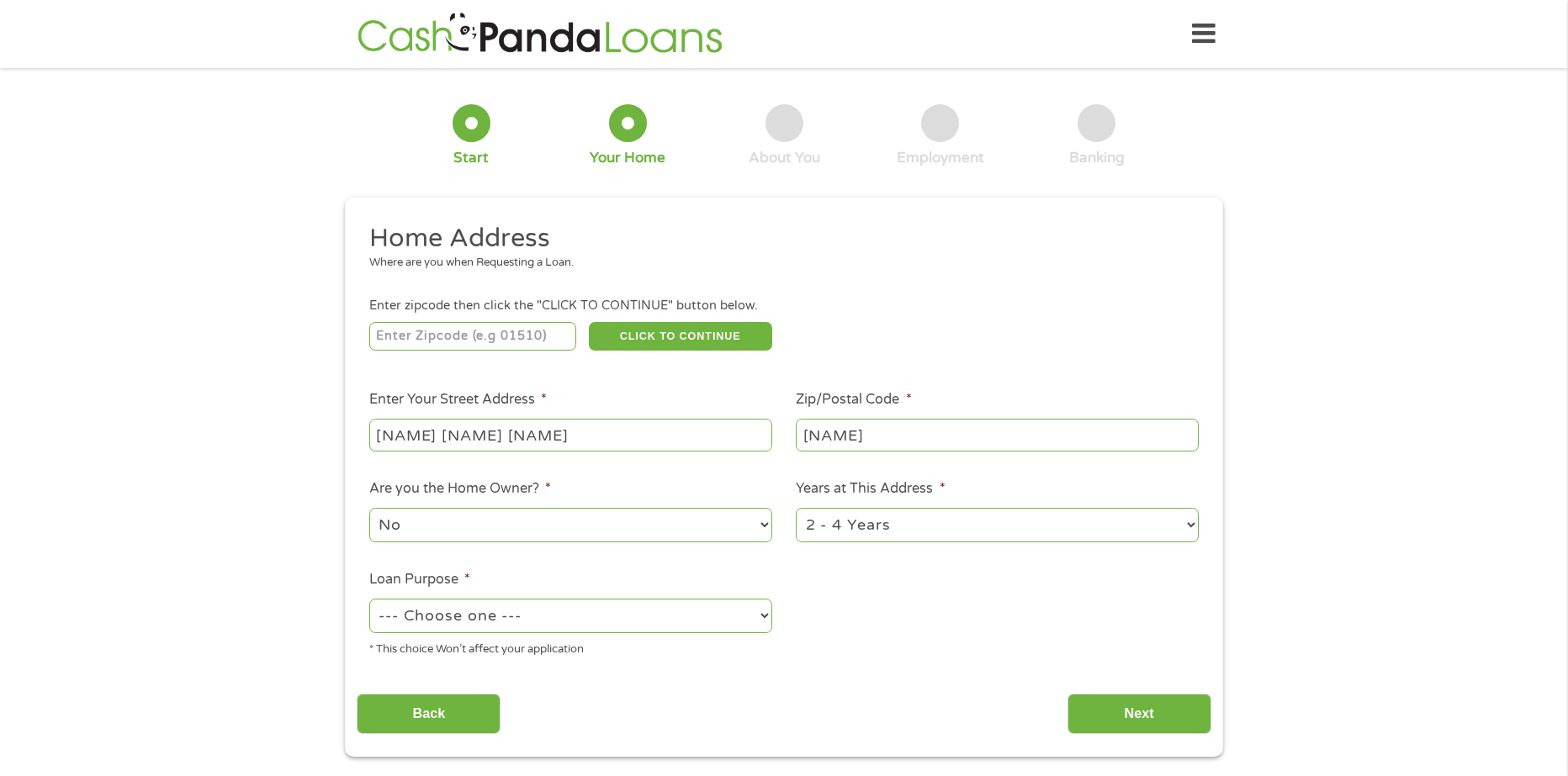 click on "No Yes" at bounding box center [570, 525] 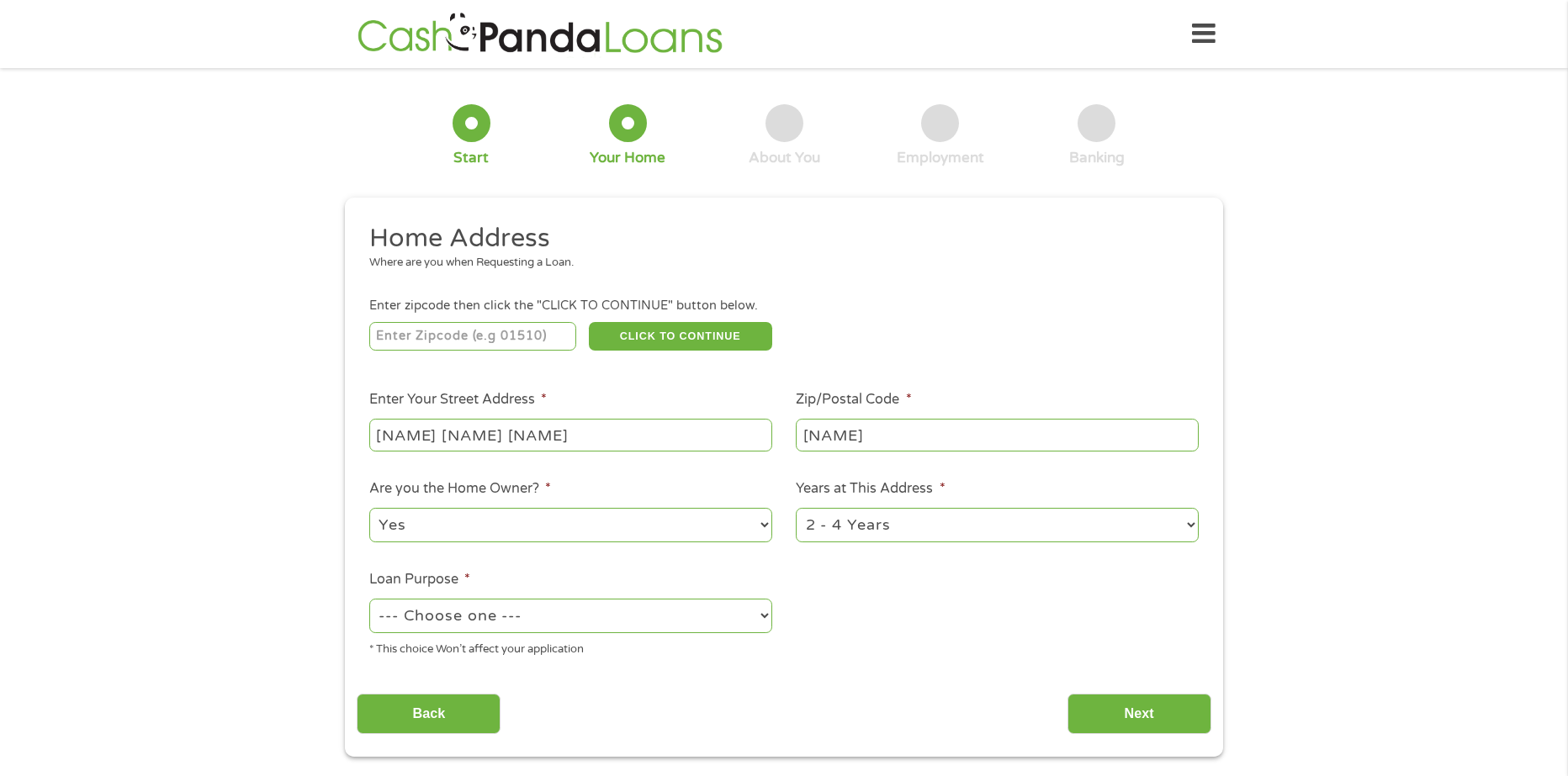 click on "No Yes" at bounding box center [570, 525] 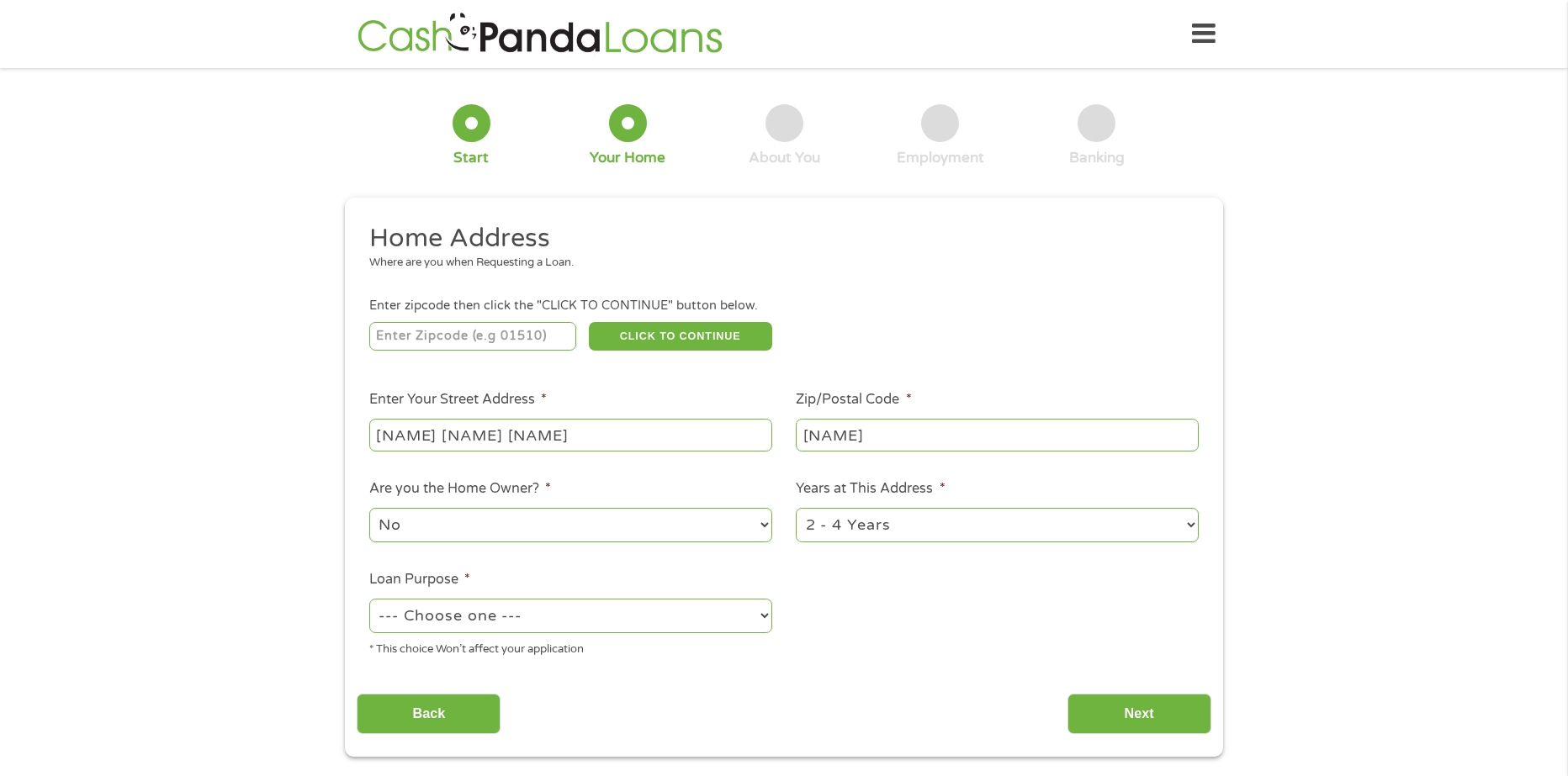 click on "--- Choose one --- Pay Bills Debt Consolidation Home Improvement Major Purchase Car Loan Short Term Cash Medical Expenses Other" at bounding box center [570, 615] 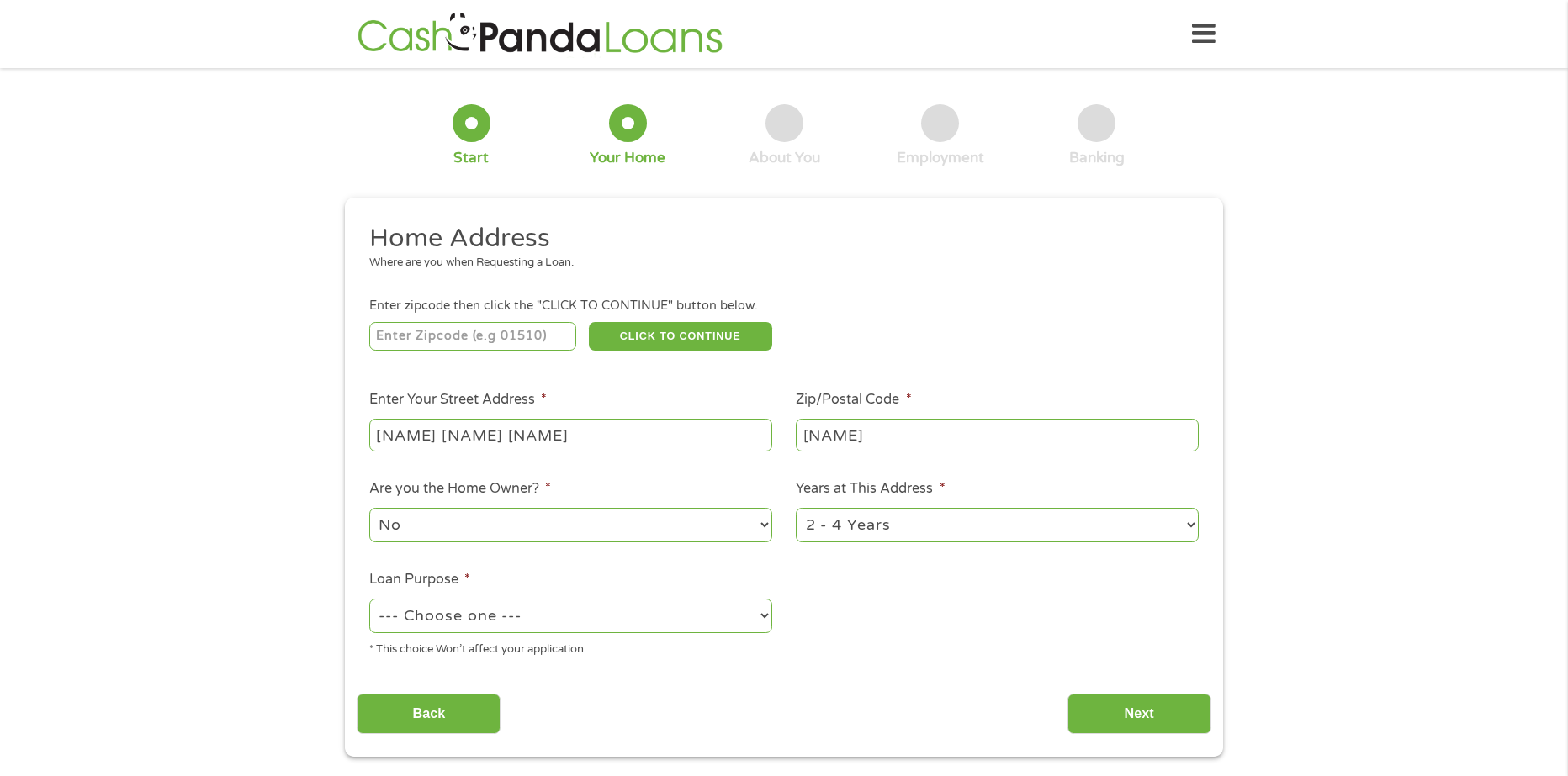 select on "medicalexpenses" 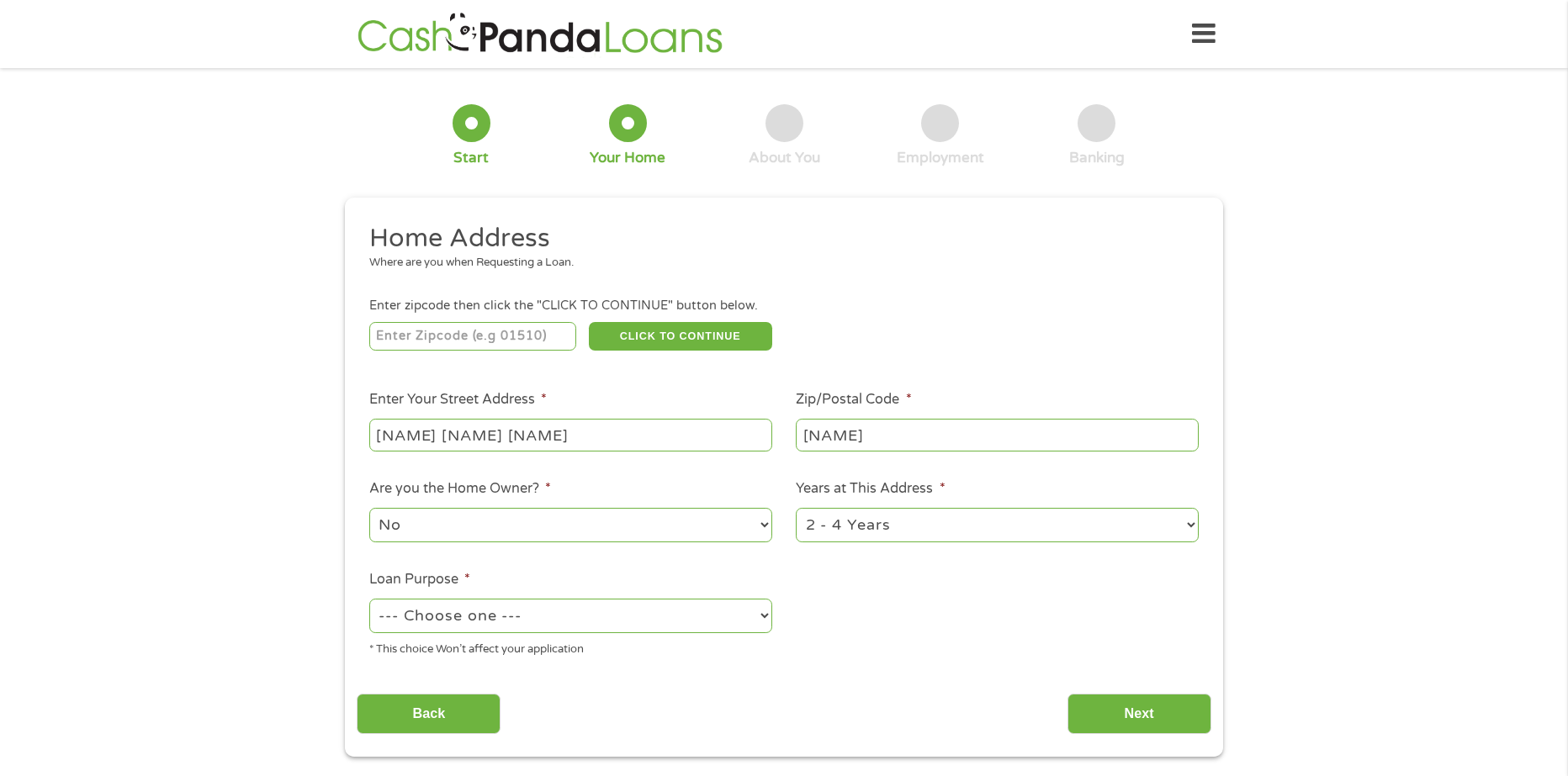 click on "--- Choose one --- Pay Bills Debt Consolidation Home Improvement Major Purchase Car Loan Short Term Cash Medical Expenses Other" at bounding box center (570, 615) 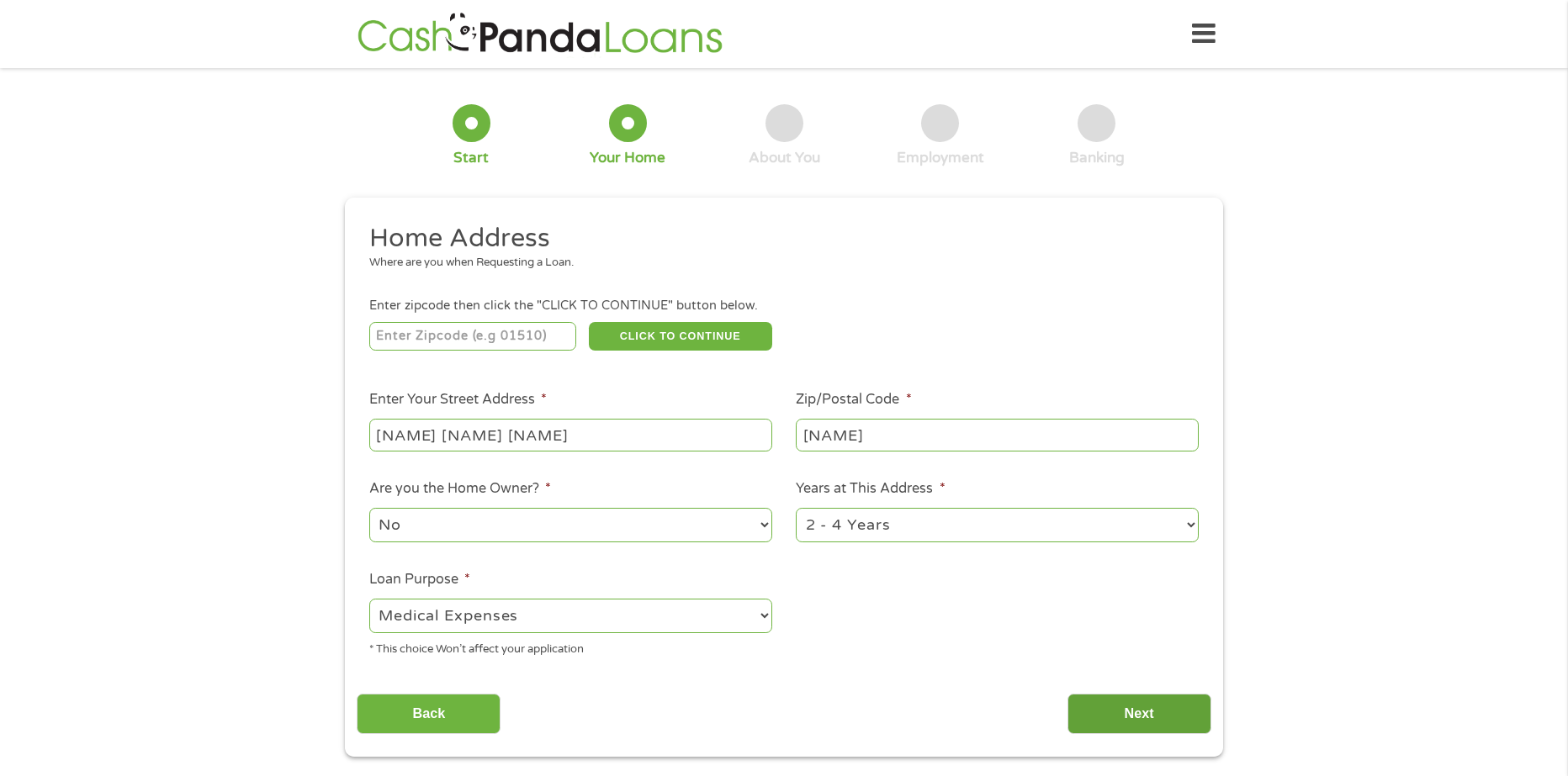 click on "Next" at bounding box center [1139, 714] 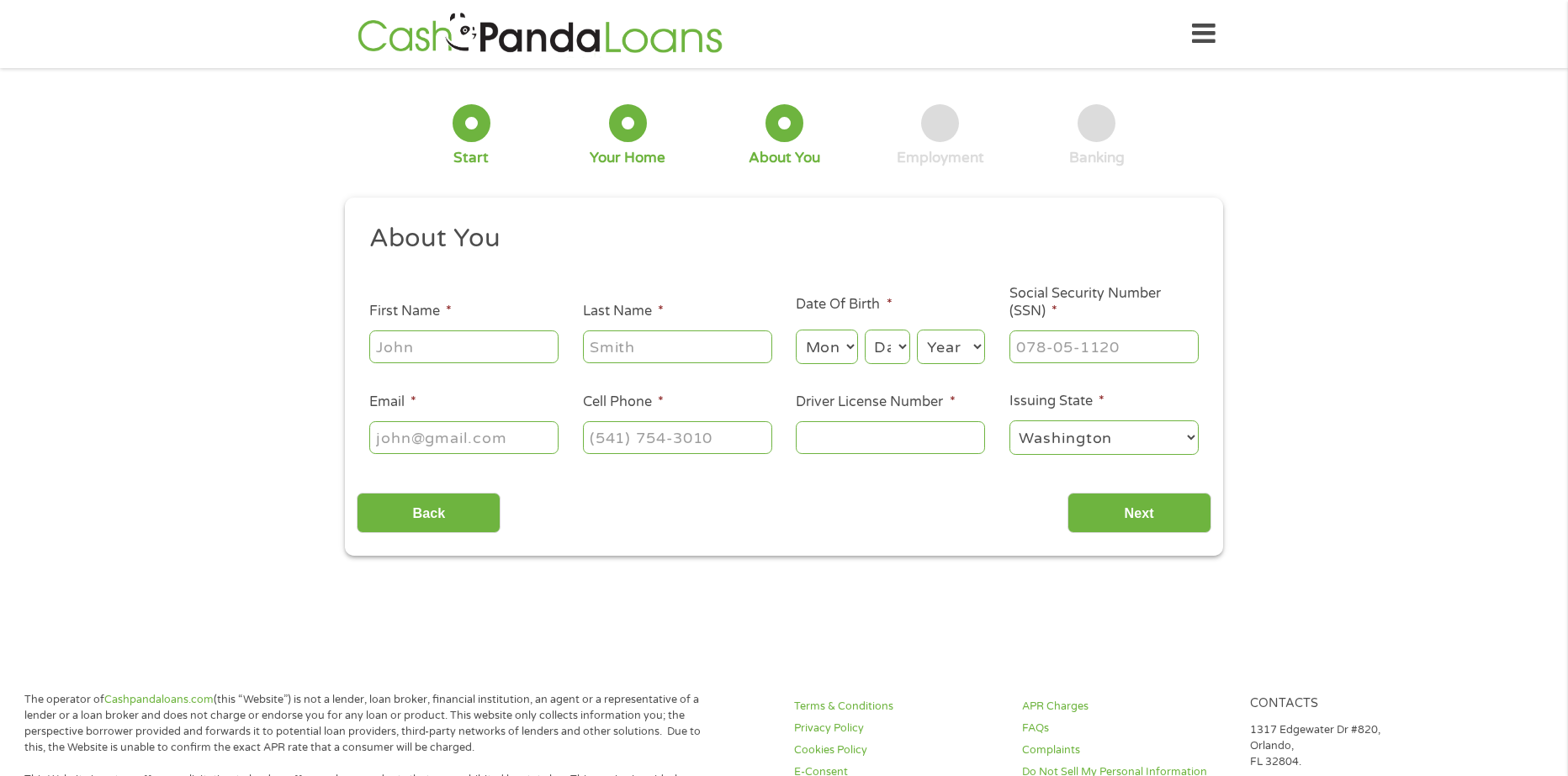 scroll, scrollTop: 7, scrollLeft: 7, axis: both 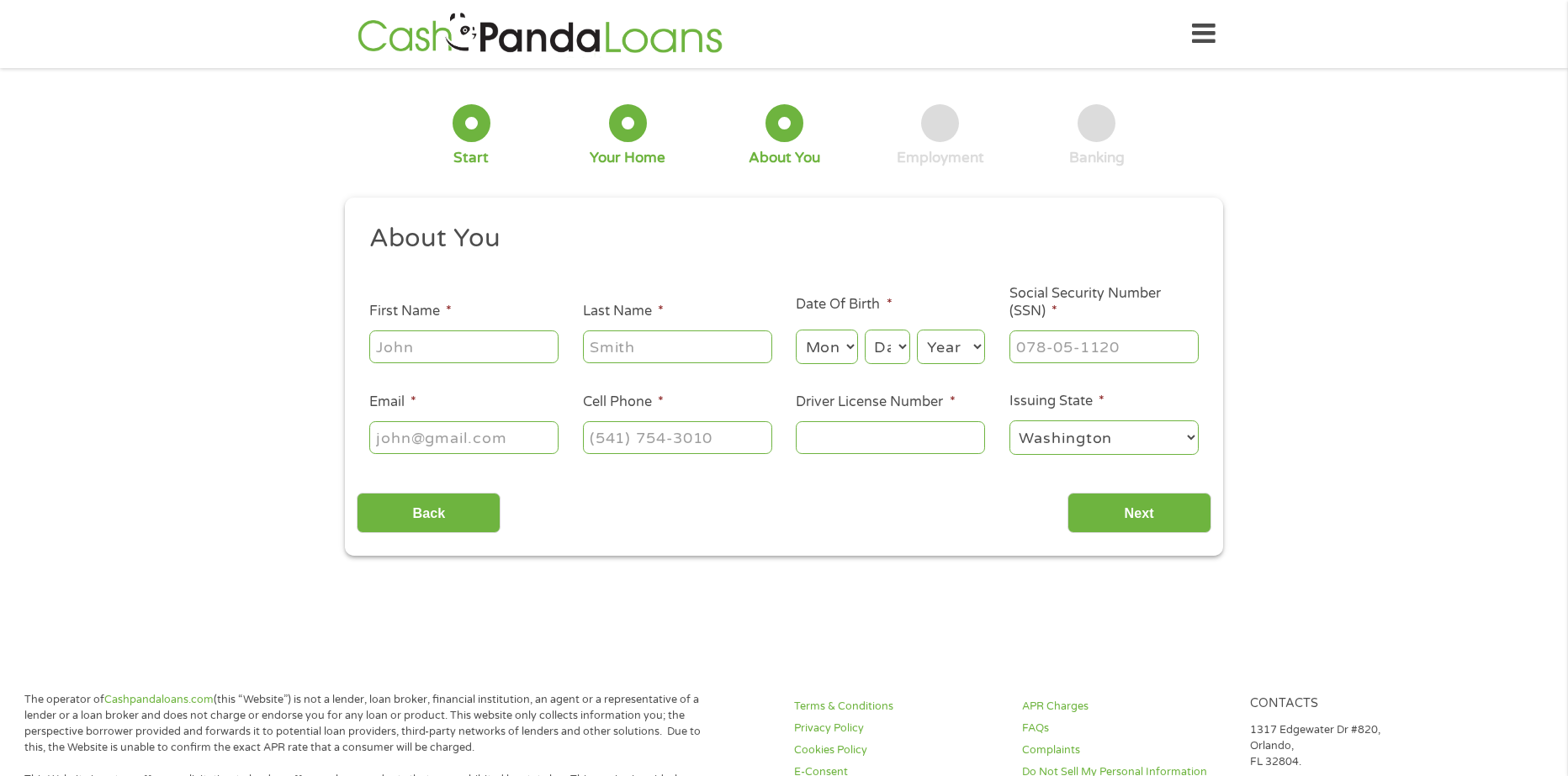 click at bounding box center [464, 347] 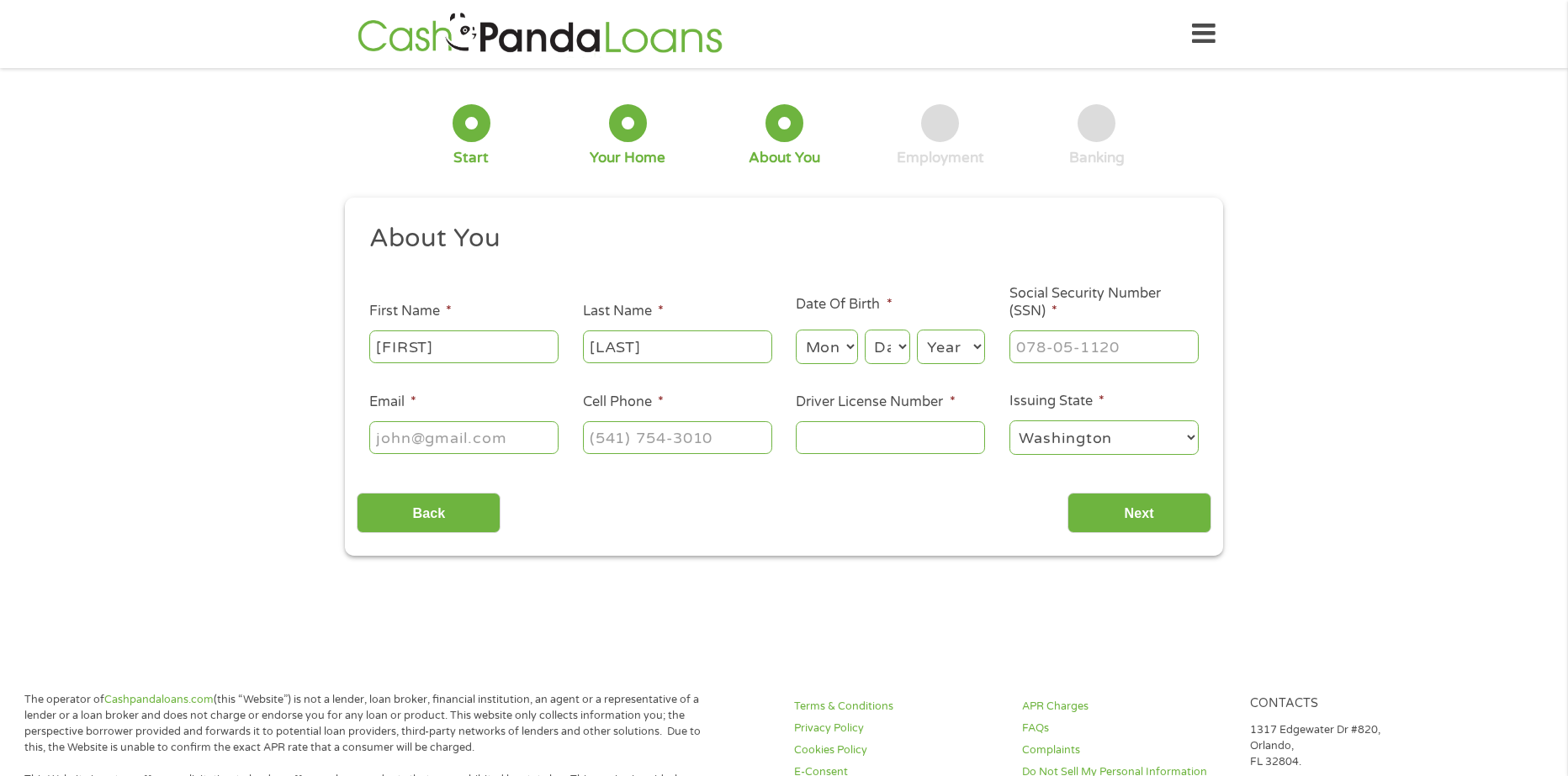 type on "[EMAIL]" 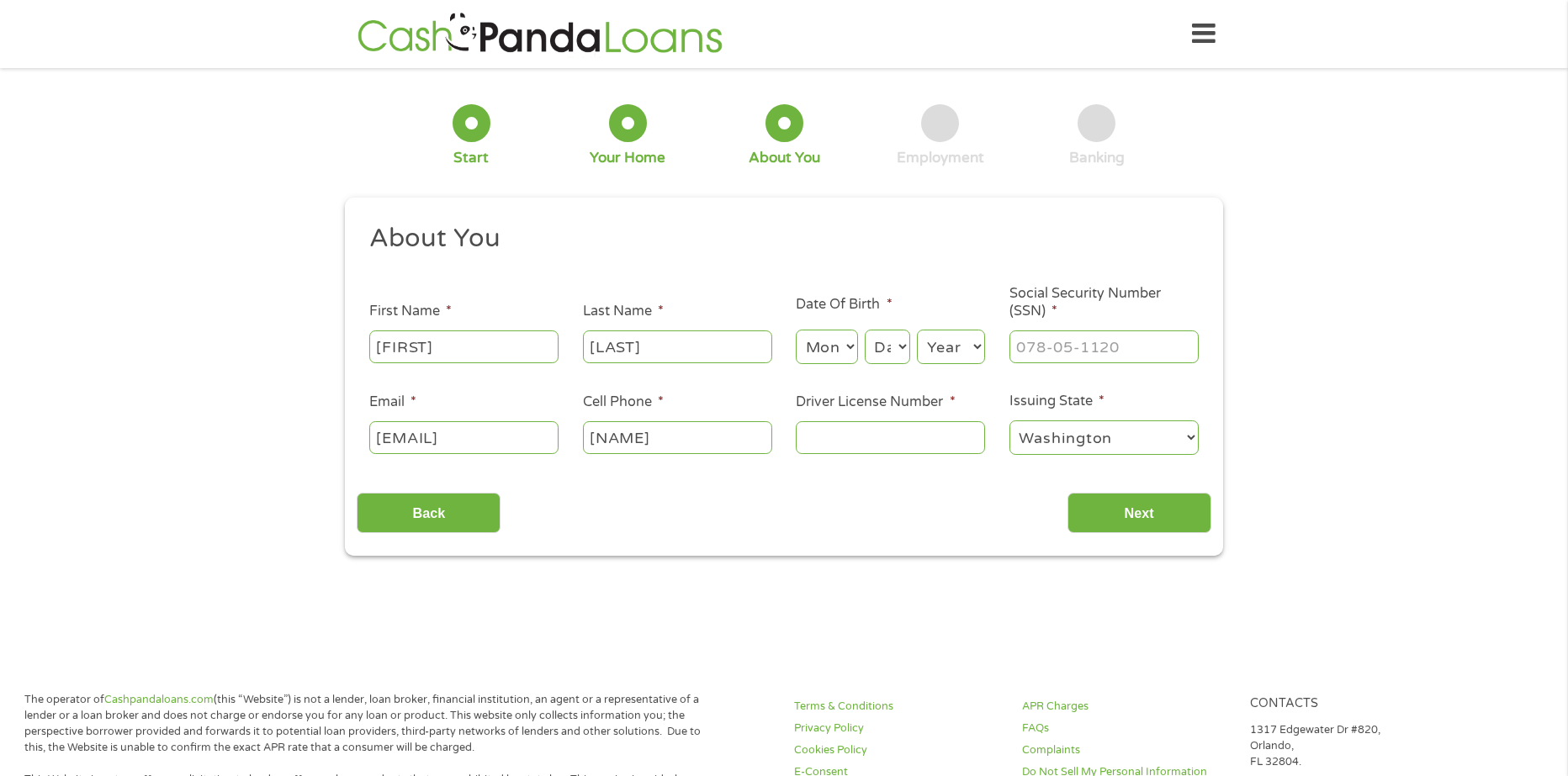 type on "([AREA_CODE]) [PHONE]" 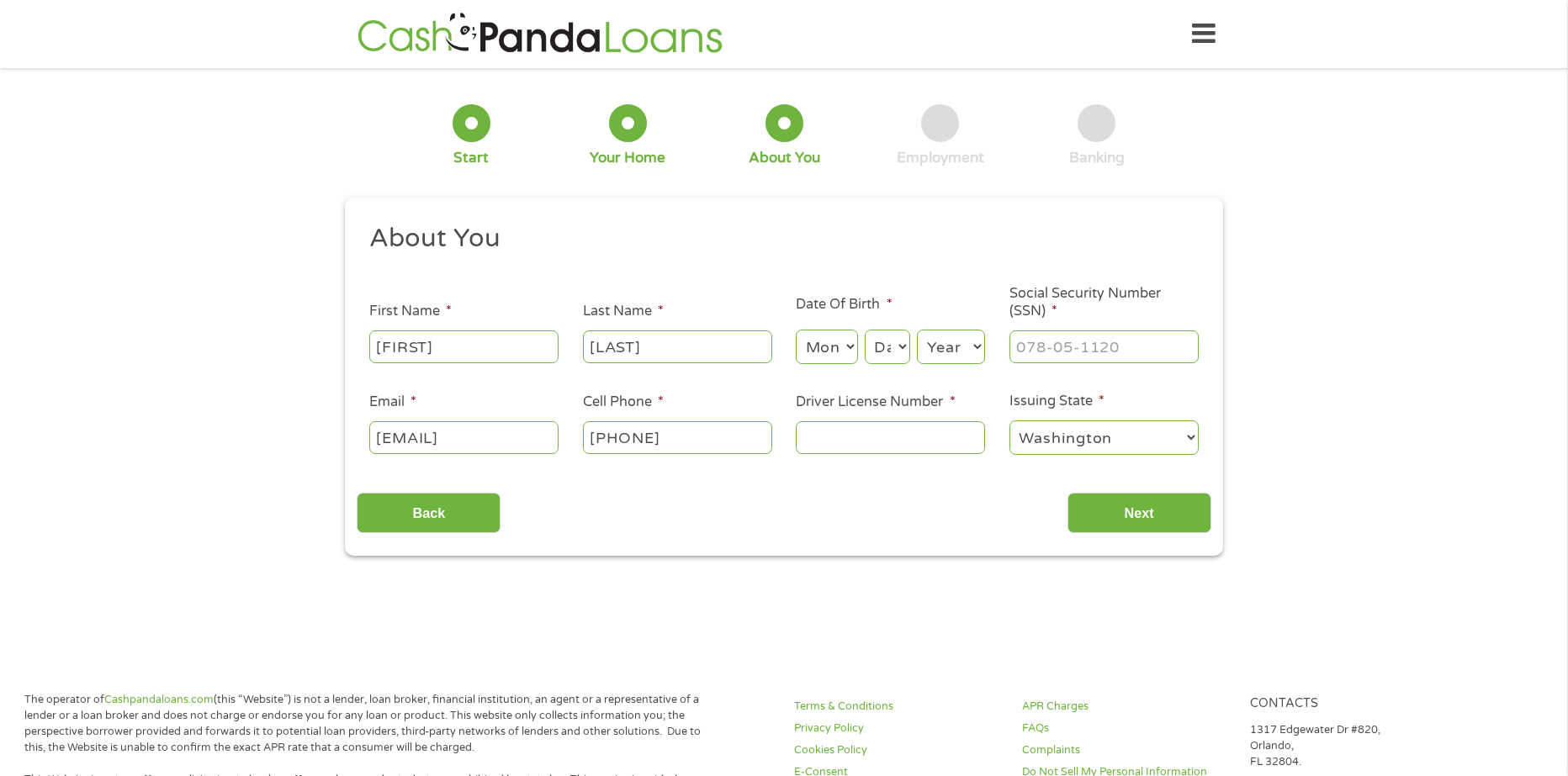 click on "Day 1 2 3 4 5 6 7 8 9 10 11 12 13 14 15 16 17 18 19 20 21 22 23 24 25 26 27 28 29 30 31" at bounding box center (887, 346) 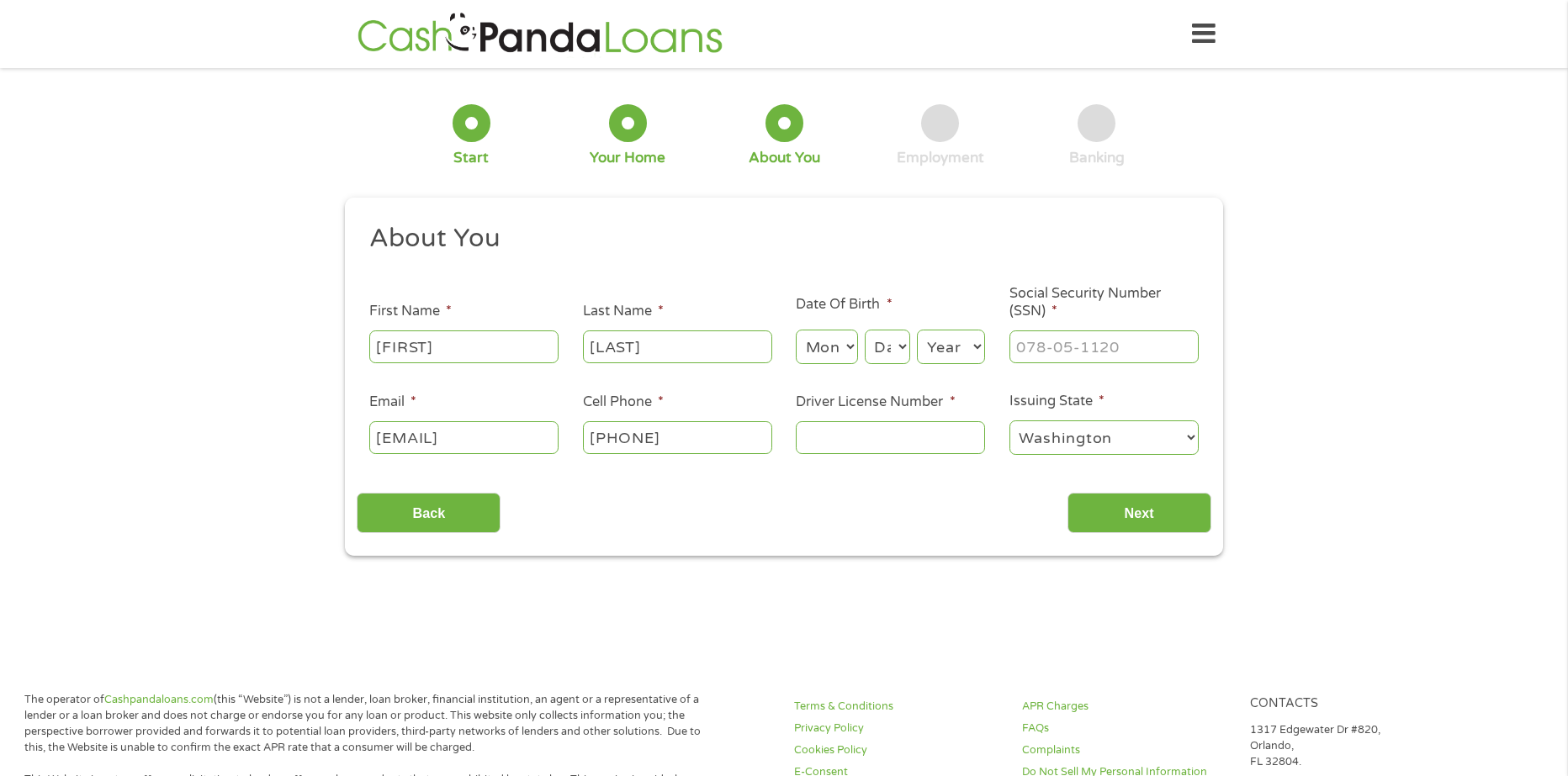 click on "Month 1 2 3 4 5 6 7 8 9 10 11 12" at bounding box center (826, 346) 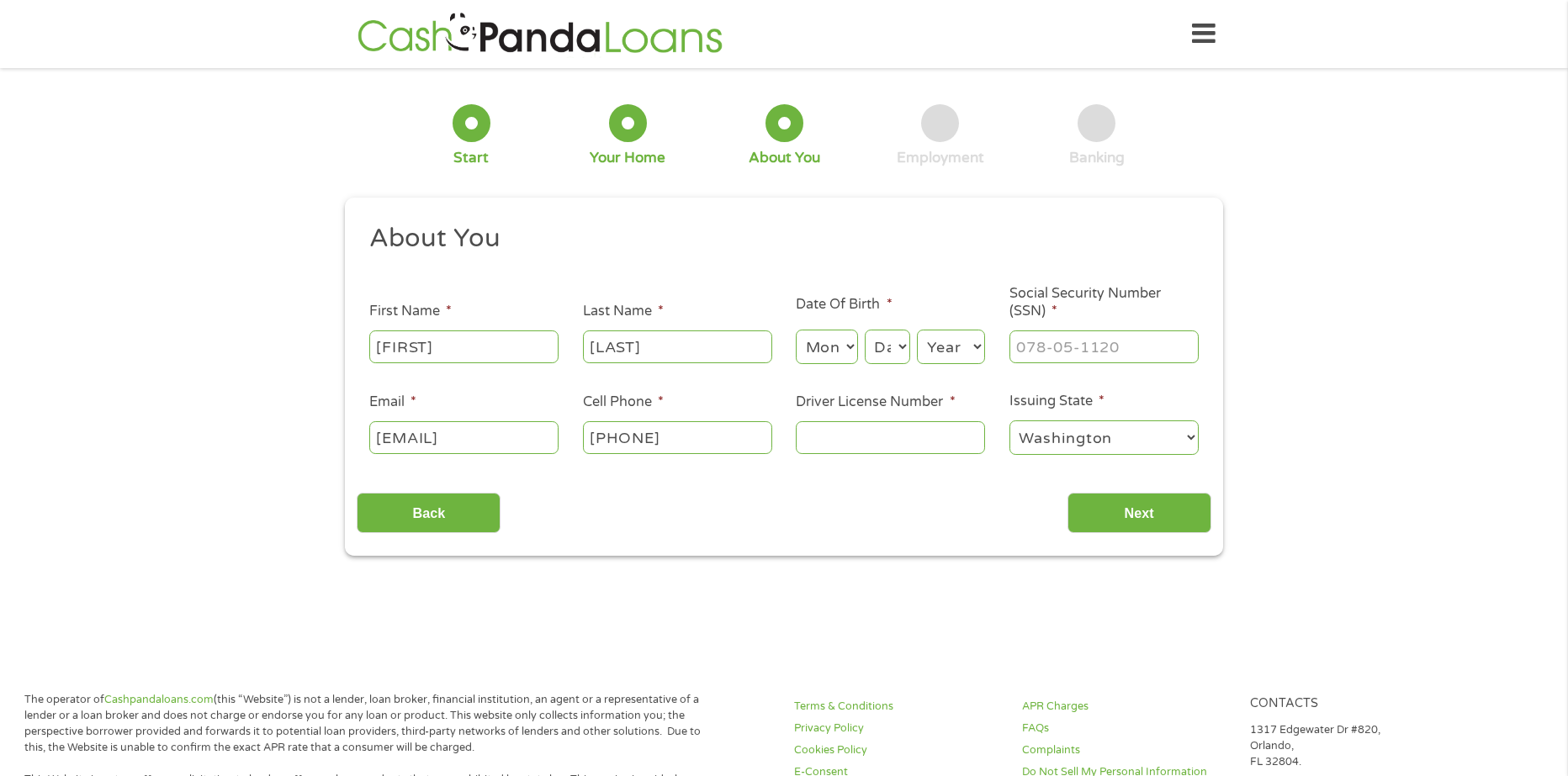 select on "5" 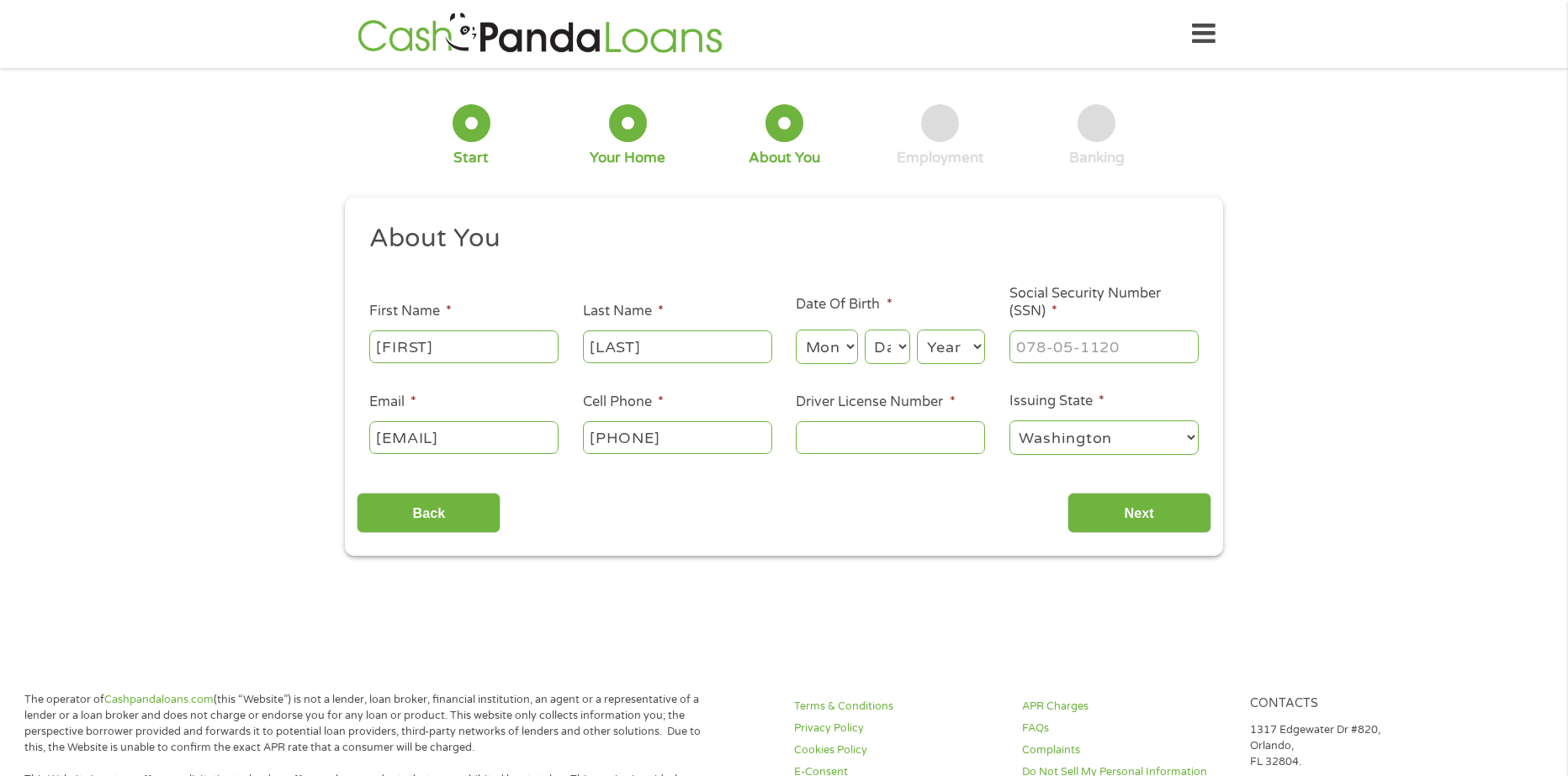 click on "Month 1 2 3 4 5 6 7 8 9 10 11 12" at bounding box center (826, 346) 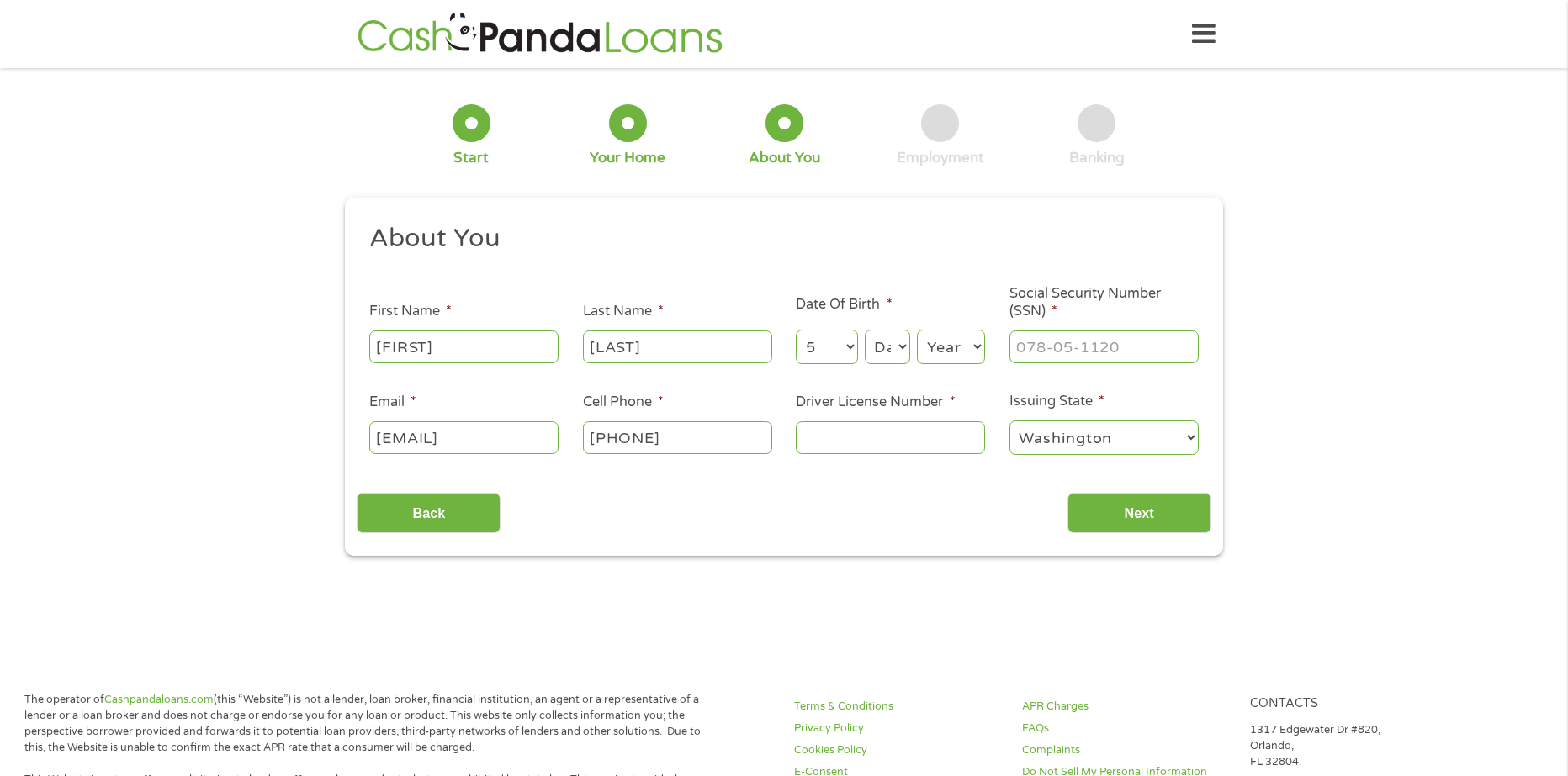 click on "Day 1 2 3 4 5 6 7 8 9 10 11 12 13 14 15 16 17 18 19 20 21 22 23 24 25 26 27 28 29 30 31" at bounding box center (887, 346) 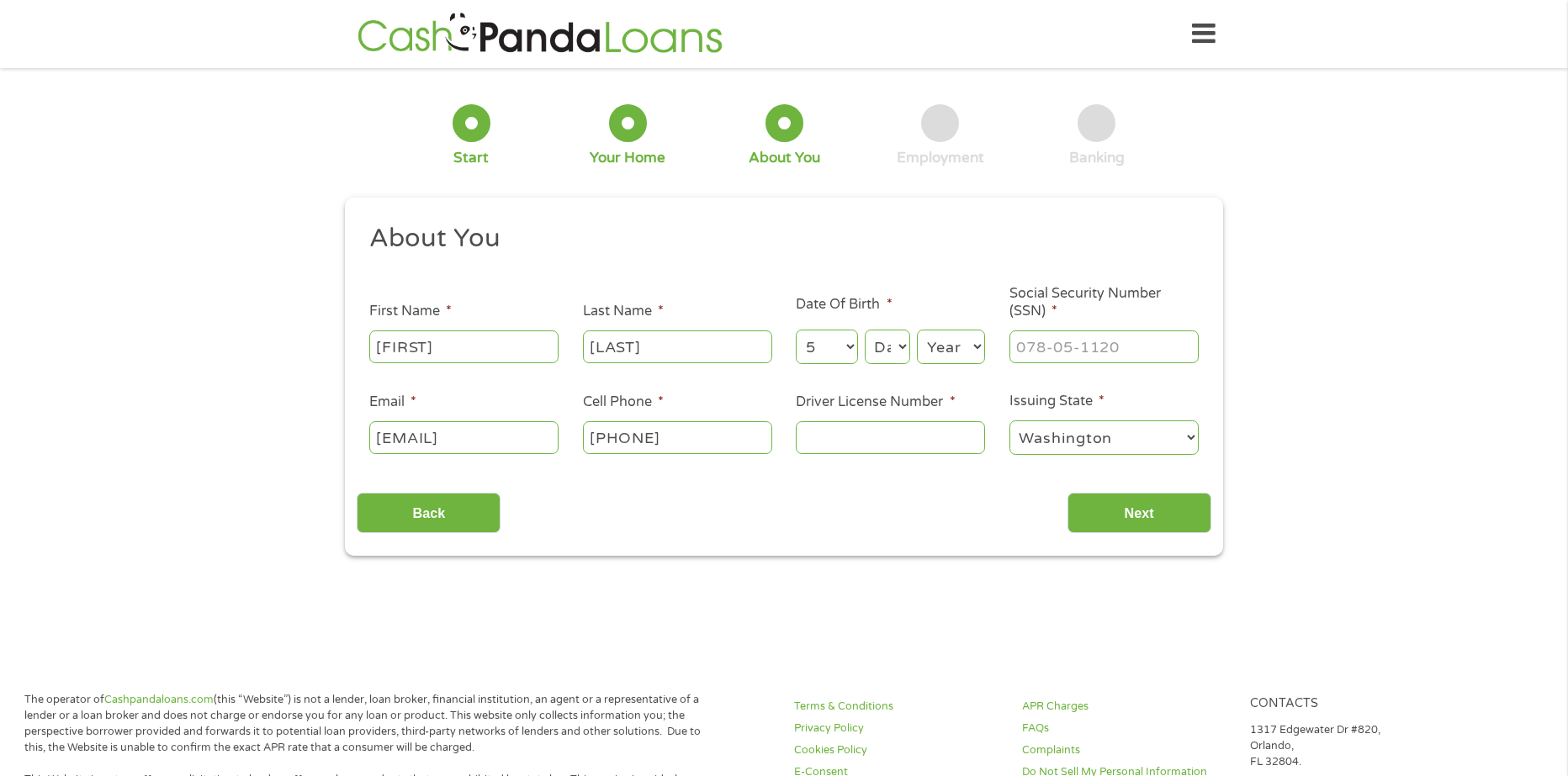 select on "28" 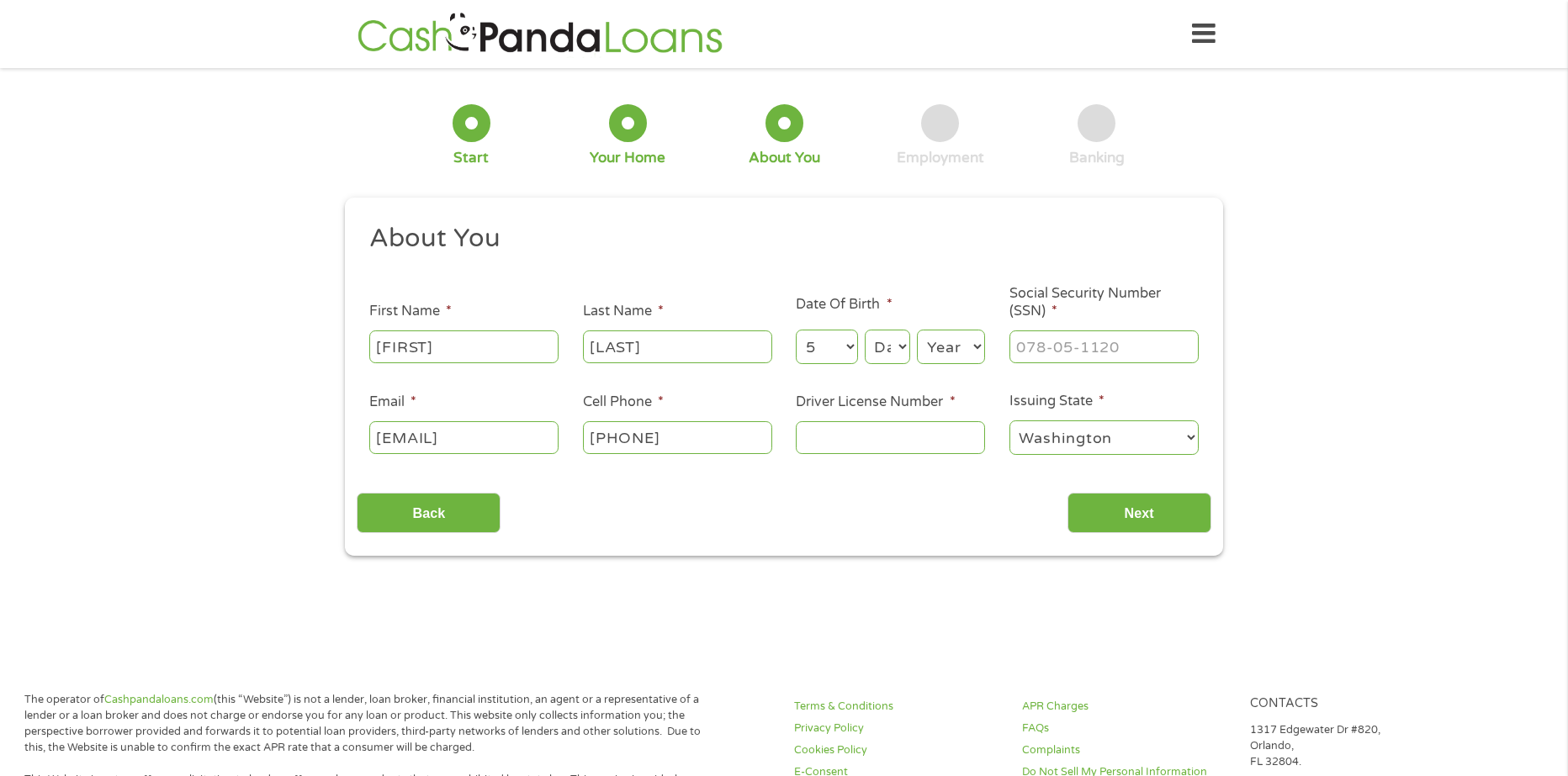 click on "Day 1 2 3 4 5 6 7 8 9 10 11 12 13 14 15 16 17 18 19 20 21 22 23 24 25 26 27 28 29 30 31" at bounding box center [887, 346] 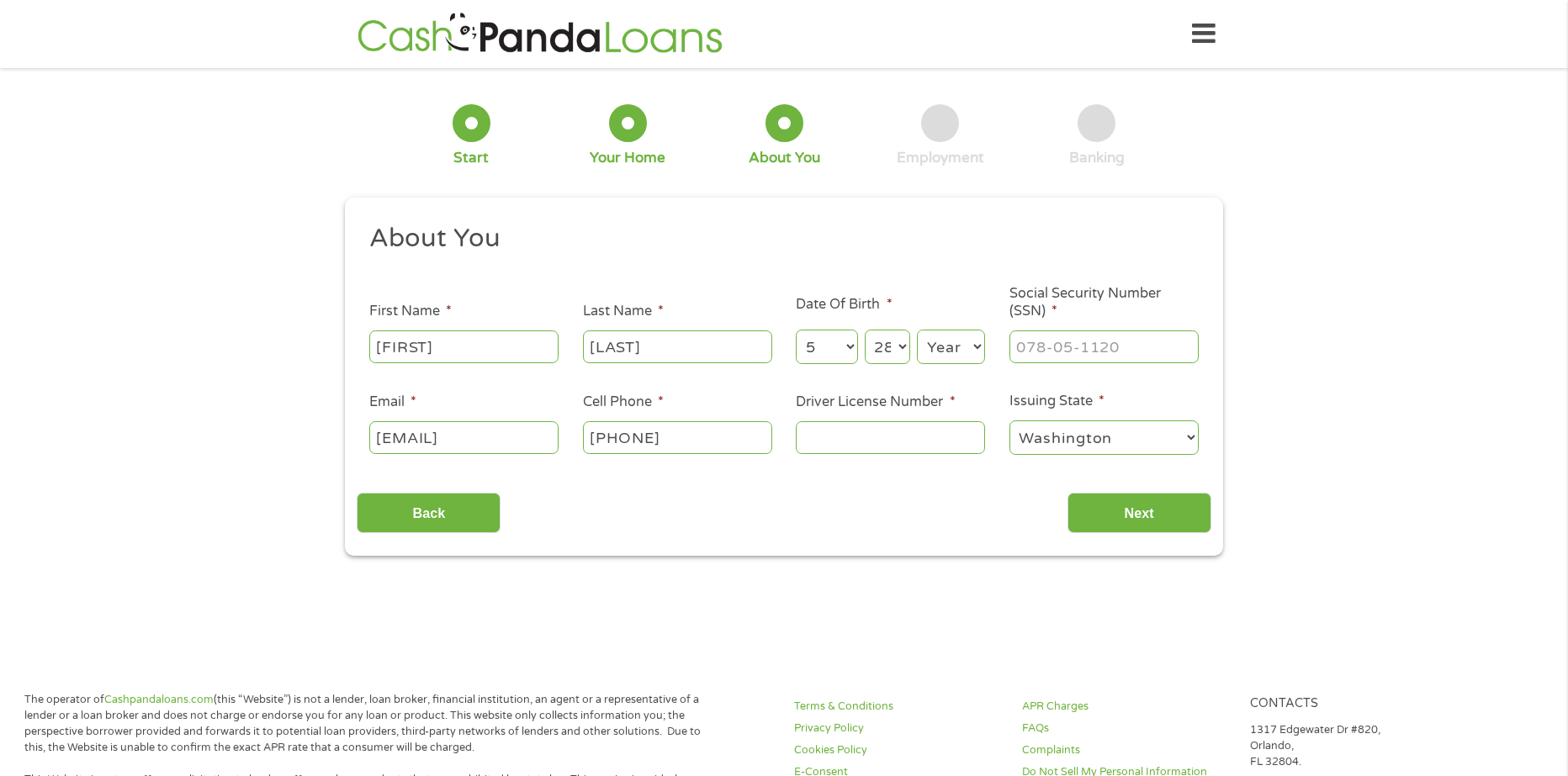 click on "Year 2007 2006 2005 2004 2003 2002 2001 2000 1999 1998 1997 1996 1995 1994 1993 1992 1991 1990 1989 1988 1987 1986 1985 1984 1983 1982 1981 1980 1979 1978 1977 1976 1975 1974 1973 1972 1971 1970 1969 1968 1967 1966 1965 1964 1963 1962 1961 1960 1959 1958 1957 1956 1955 1954 1953 1952 1951 1950 1949 1948 1947 1946 1945 1944 1943 1942 1941 1940 1939 1938 1937 1936 1935 1934 1933 1932 1931 1930 1929 1928 1927 1926 1925 1924 1923 1922 1921 1920" at bounding box center (951, 346) 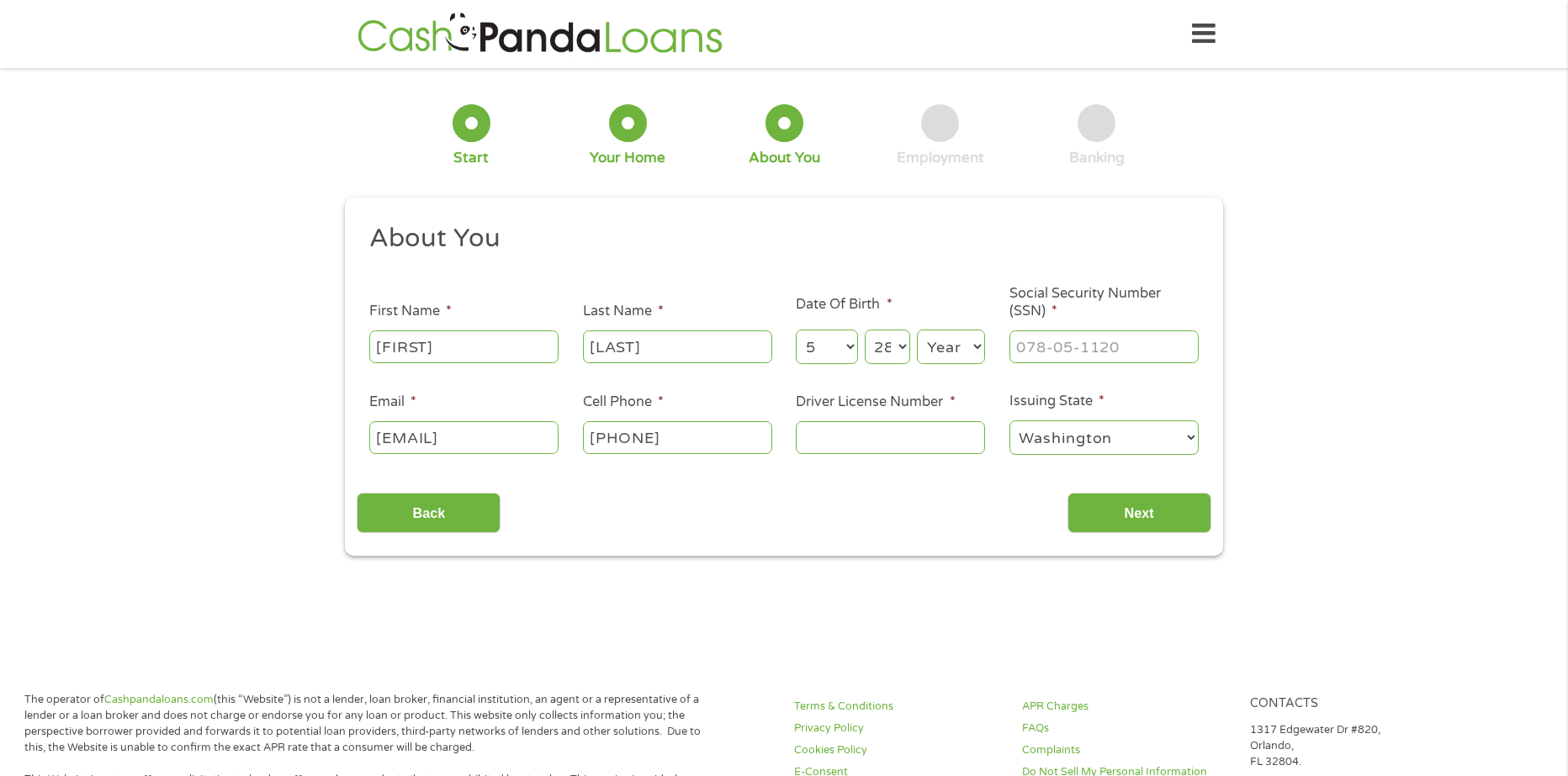 select on "1992" 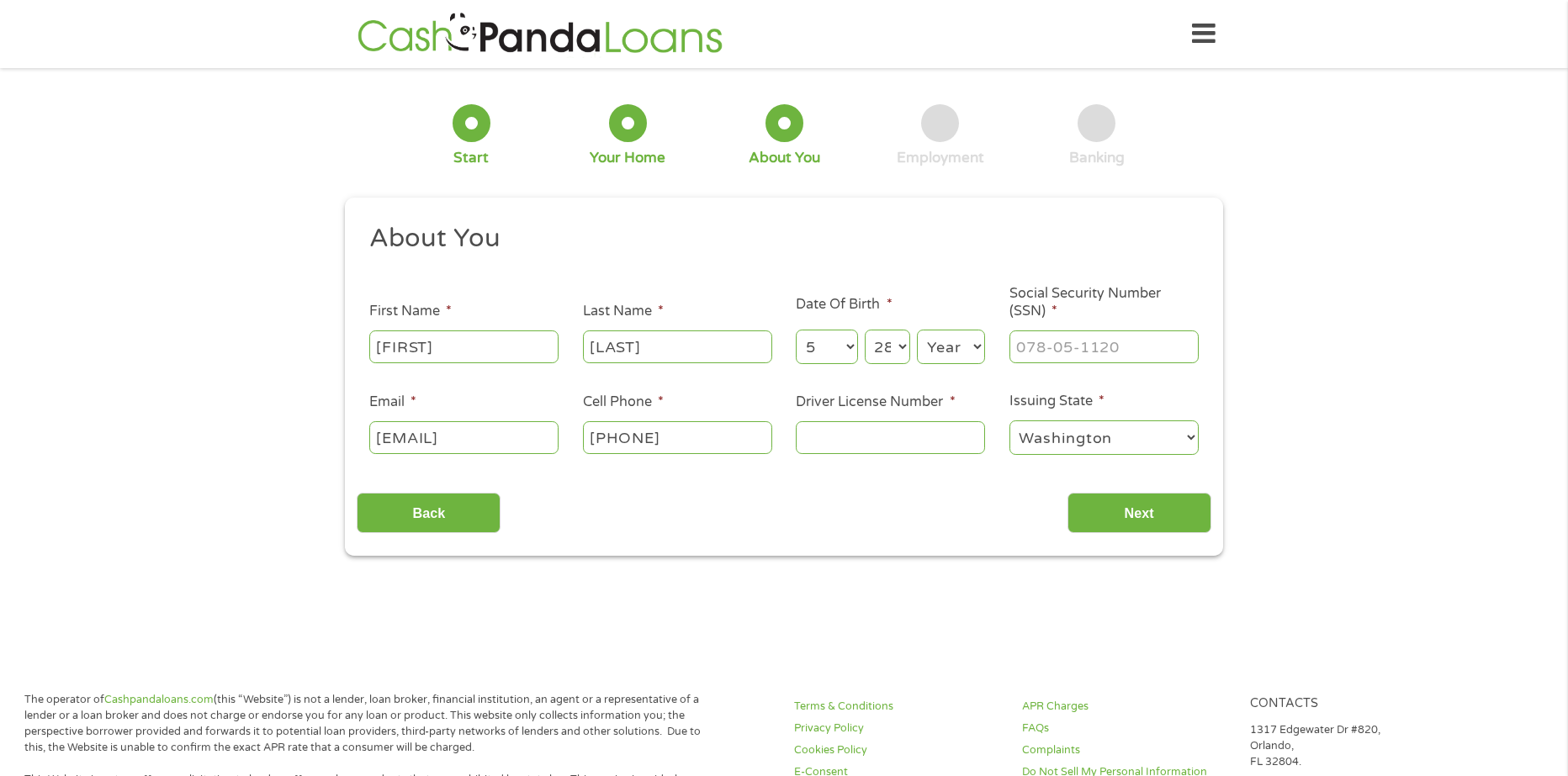 click on "Year 2007 2006 2005 2004 2003 2002 2001 2000 1999 1998 1997 1996 1995 1994 1993 1992 1991 1990 1989 1988 1987 1986 1985 1984 1983 1982 1981 1980 1979 1978 1977 1976 1975 1974 1973 1972 1971 1970 1969 1968 1967 1966 1965 1964 1963 1962 1961 1960 1959 1958 1957 1956 1955 1954 1953 1952 1951 1950 1949 1948 1947 1946 1945 1944 1943 1942 1941 1940 1939 1938 1937 1936 1935 1934 1933 1932 1931 1930 1929 1928 1927 1926 1925 1924 1923 1922 1921 1920" at bounding box center [951, 346] 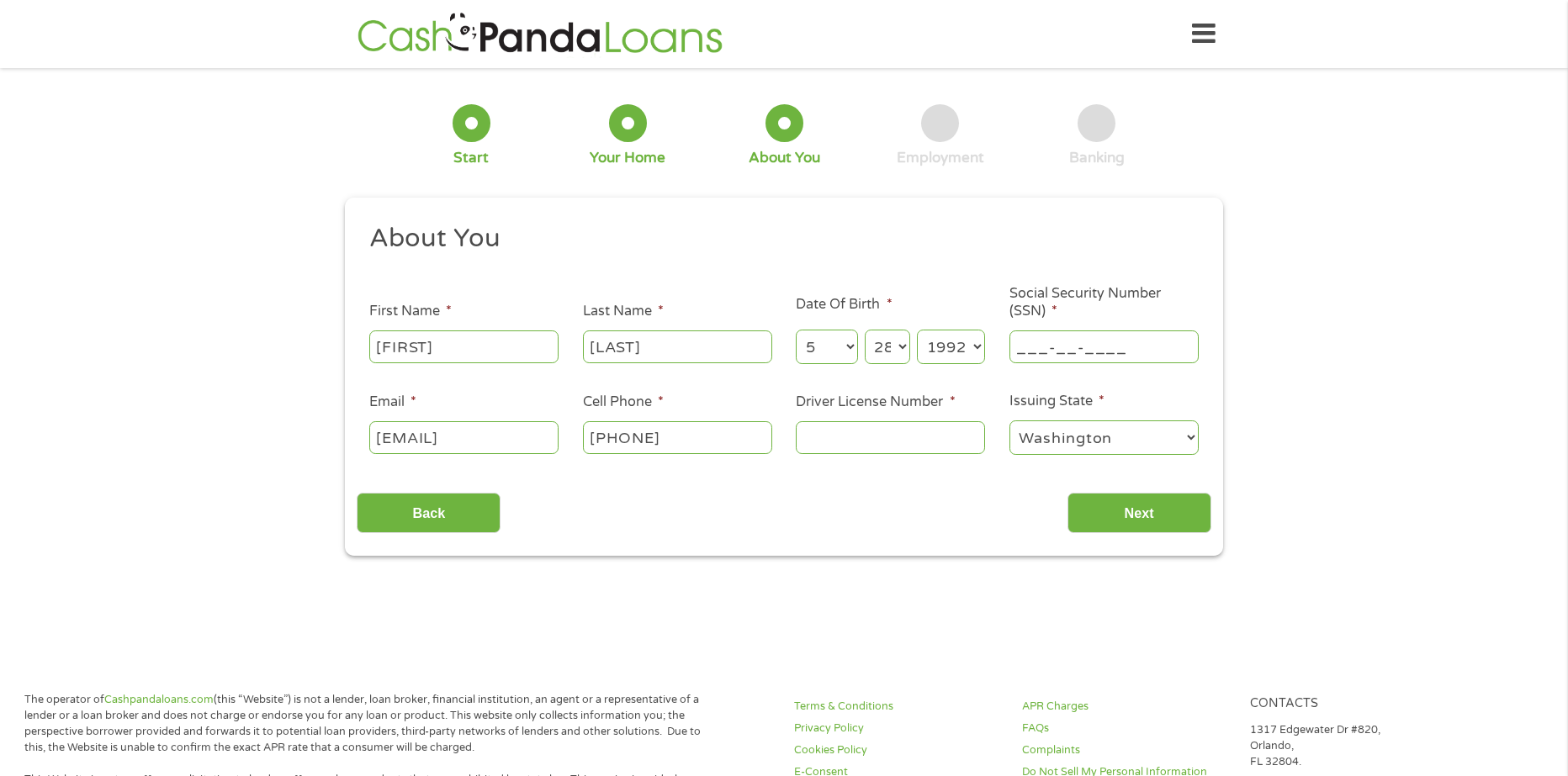click on "___-__-____" at bounding box center (1104, 346) 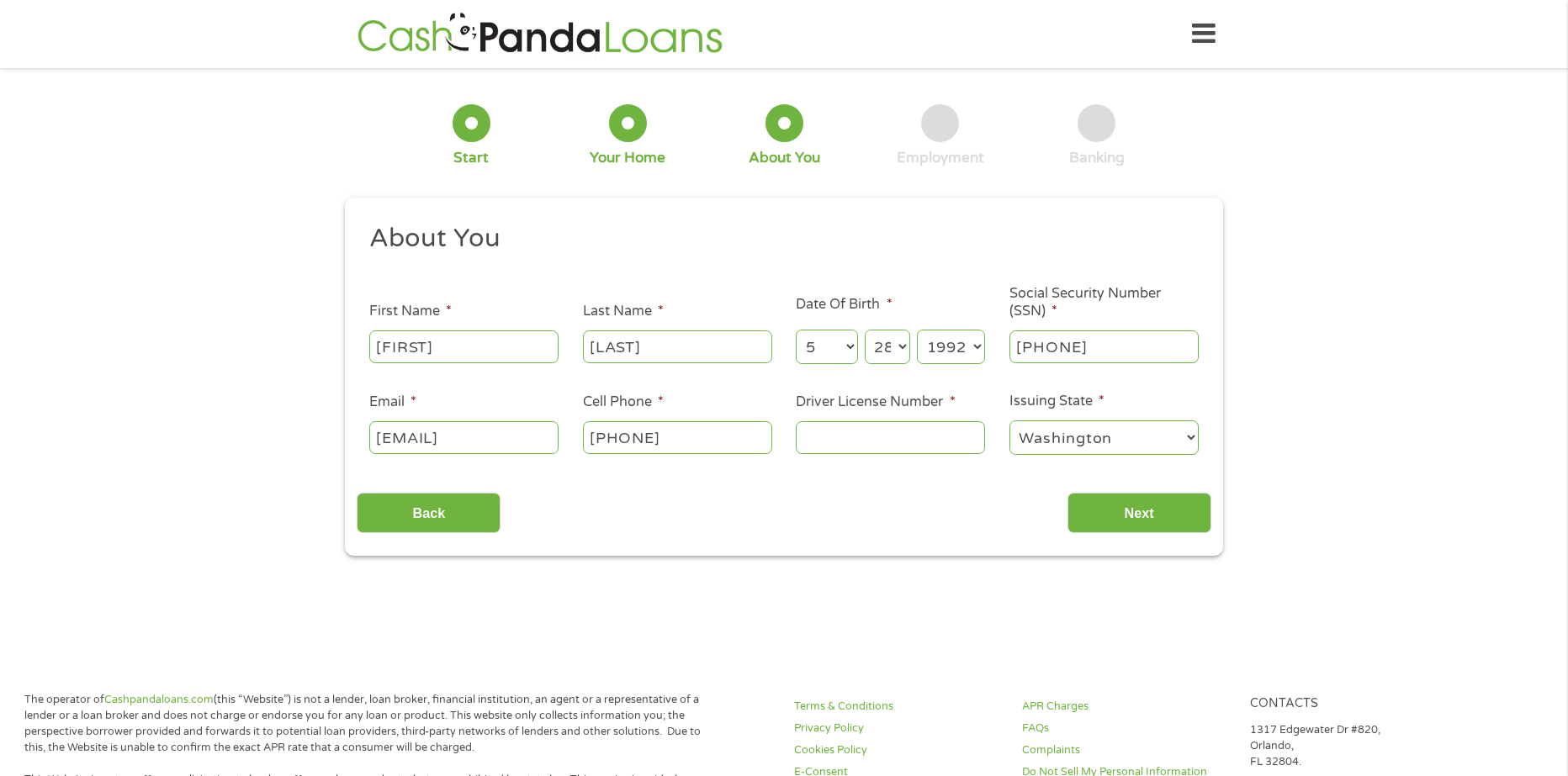type on "[SSN]" 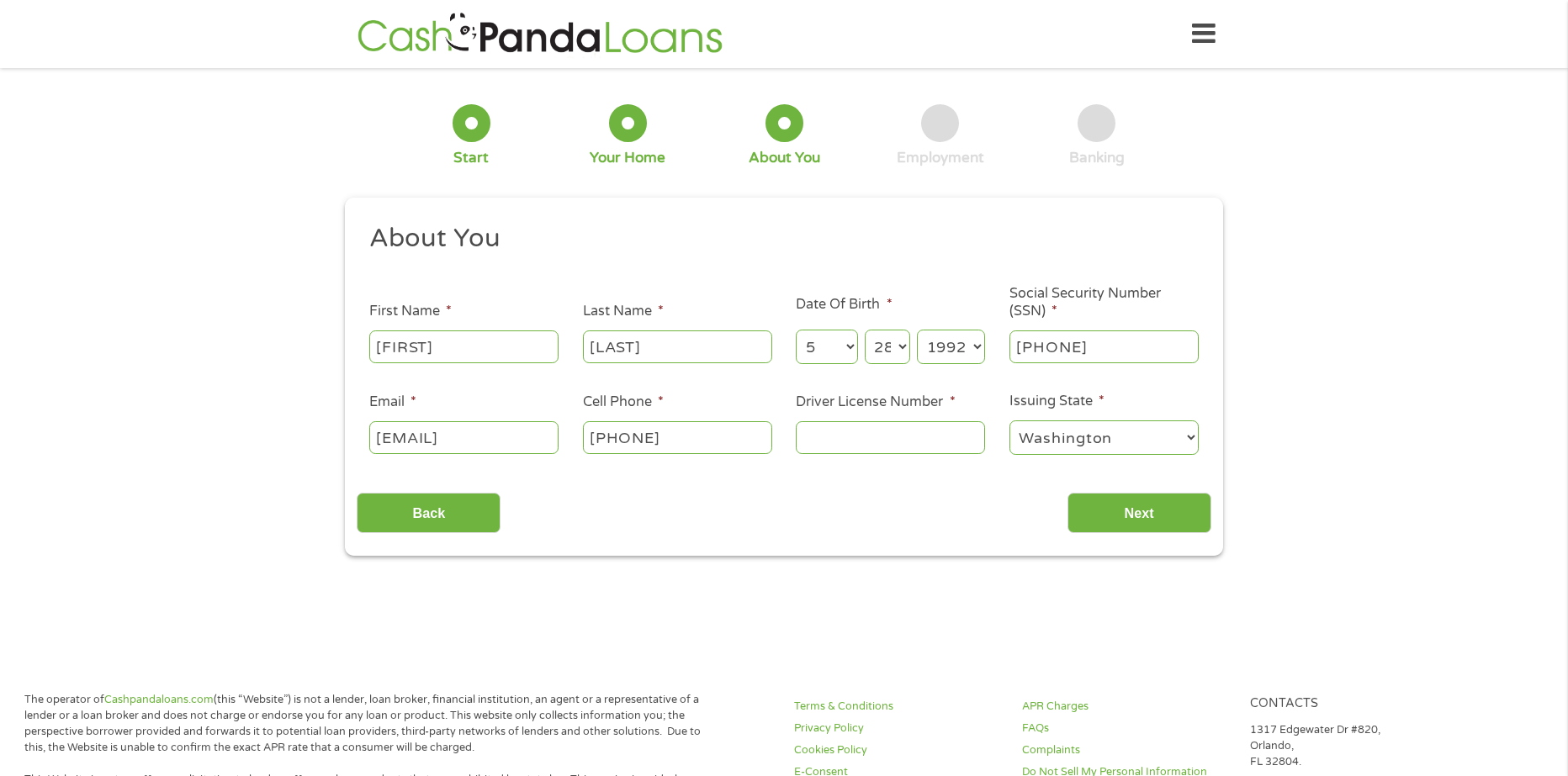 click on "Driver License Number *" at bounding box center (890, 437) 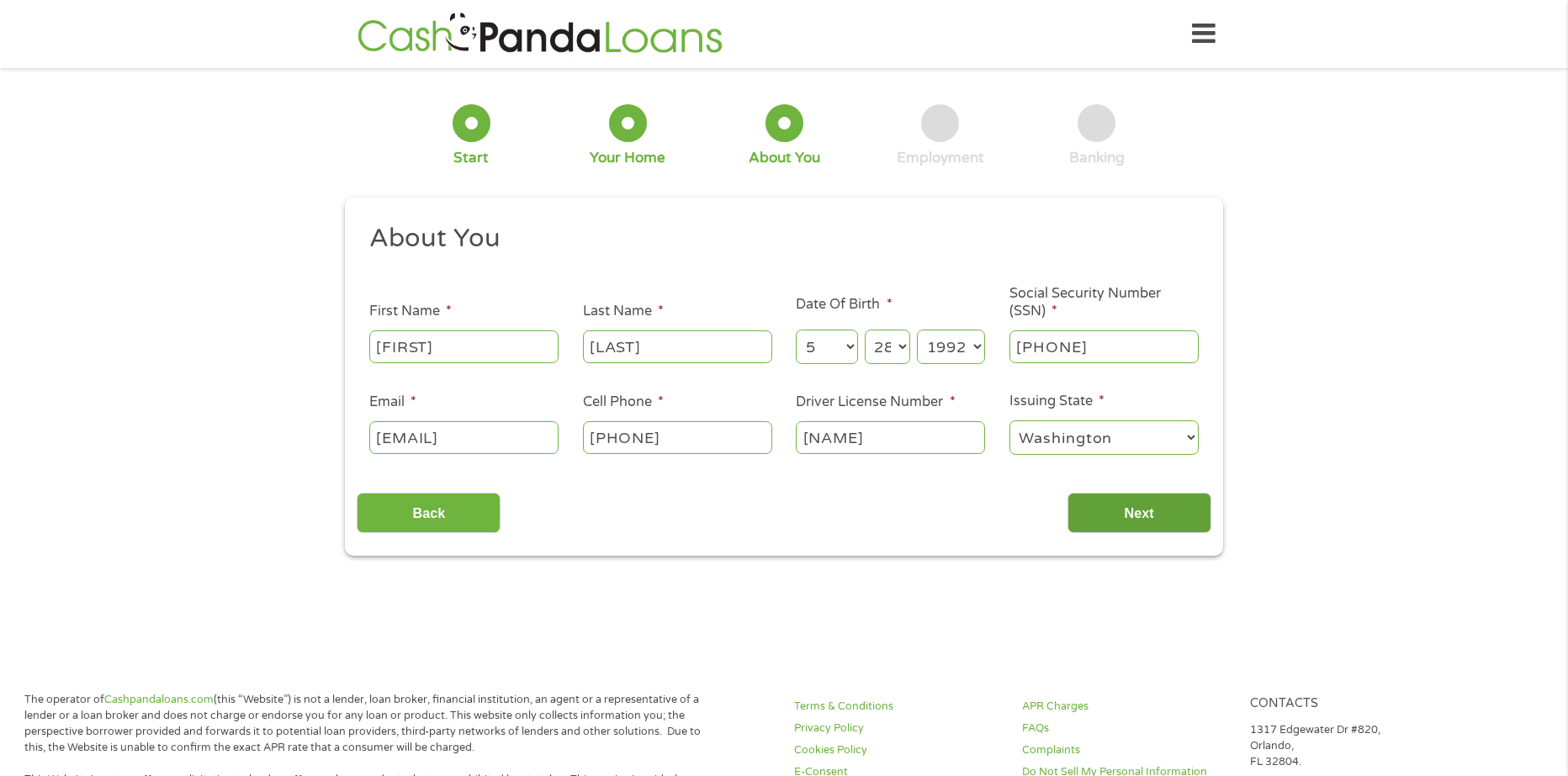 type on "WDL32880D73B" 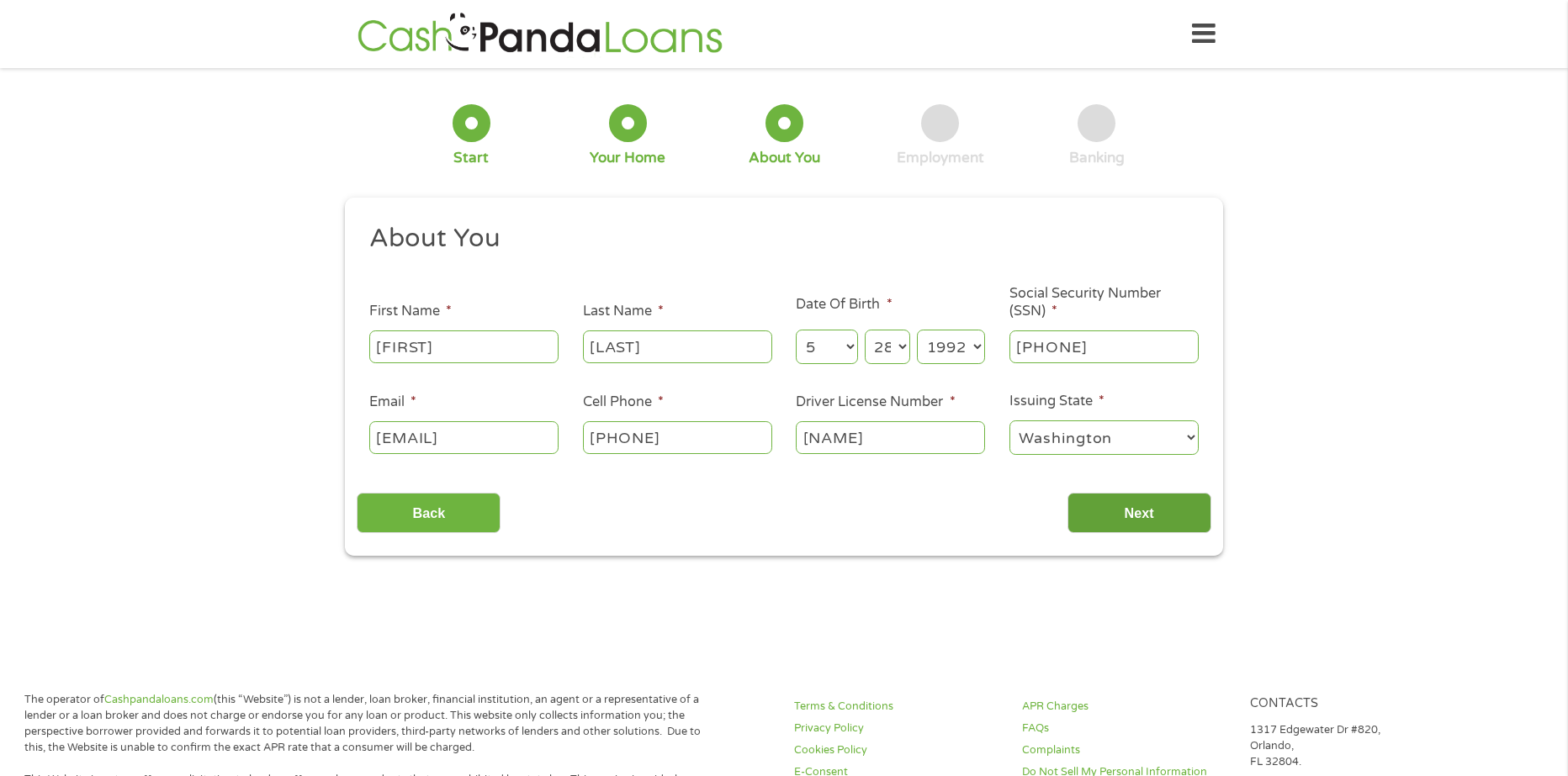 click on "Next" at bounding box center (1139, 513) 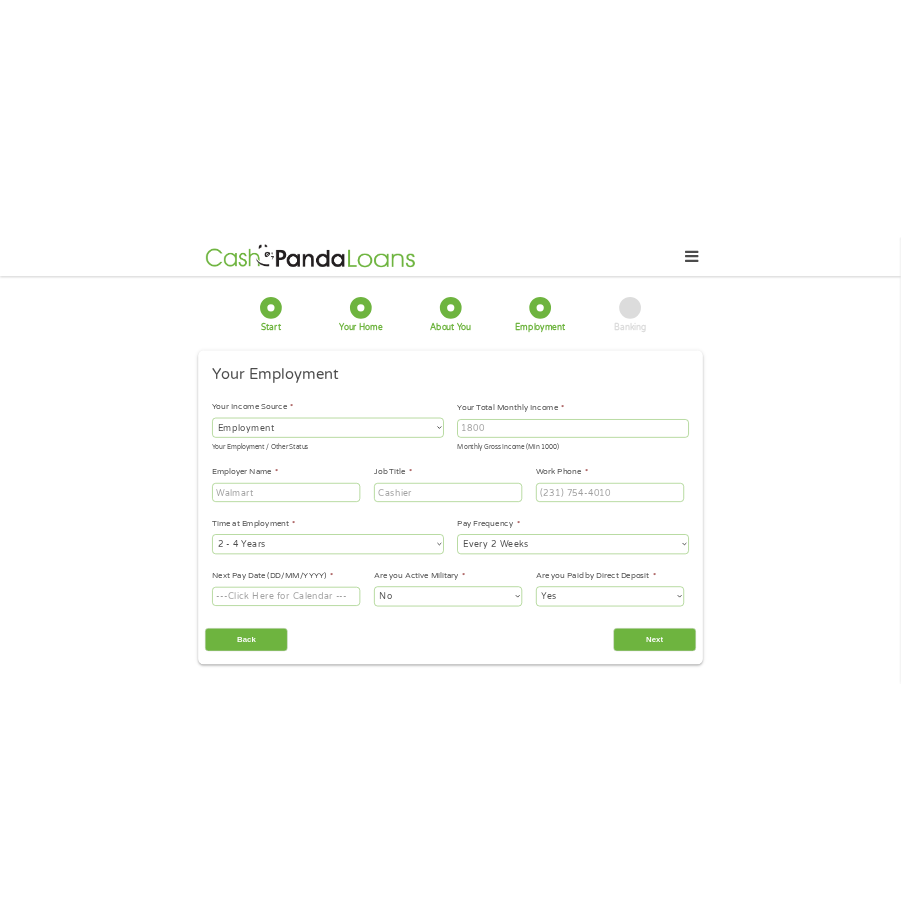 scroll, scrollTop: 8, scrollLeft: 8, axis: both 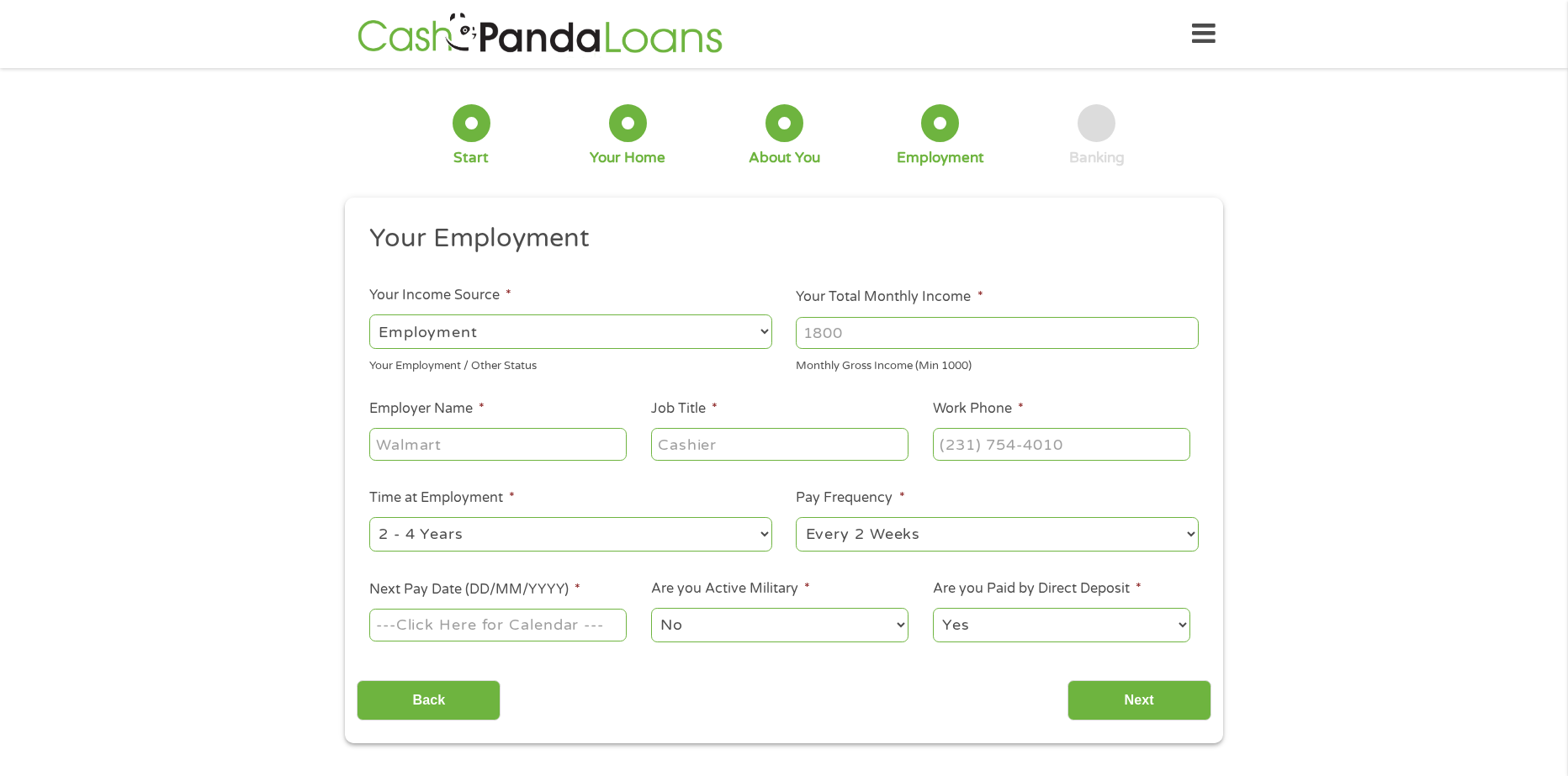 click on "--- Choose one --- Employment Self Employed Benefits" at bounding box center [570, 331] 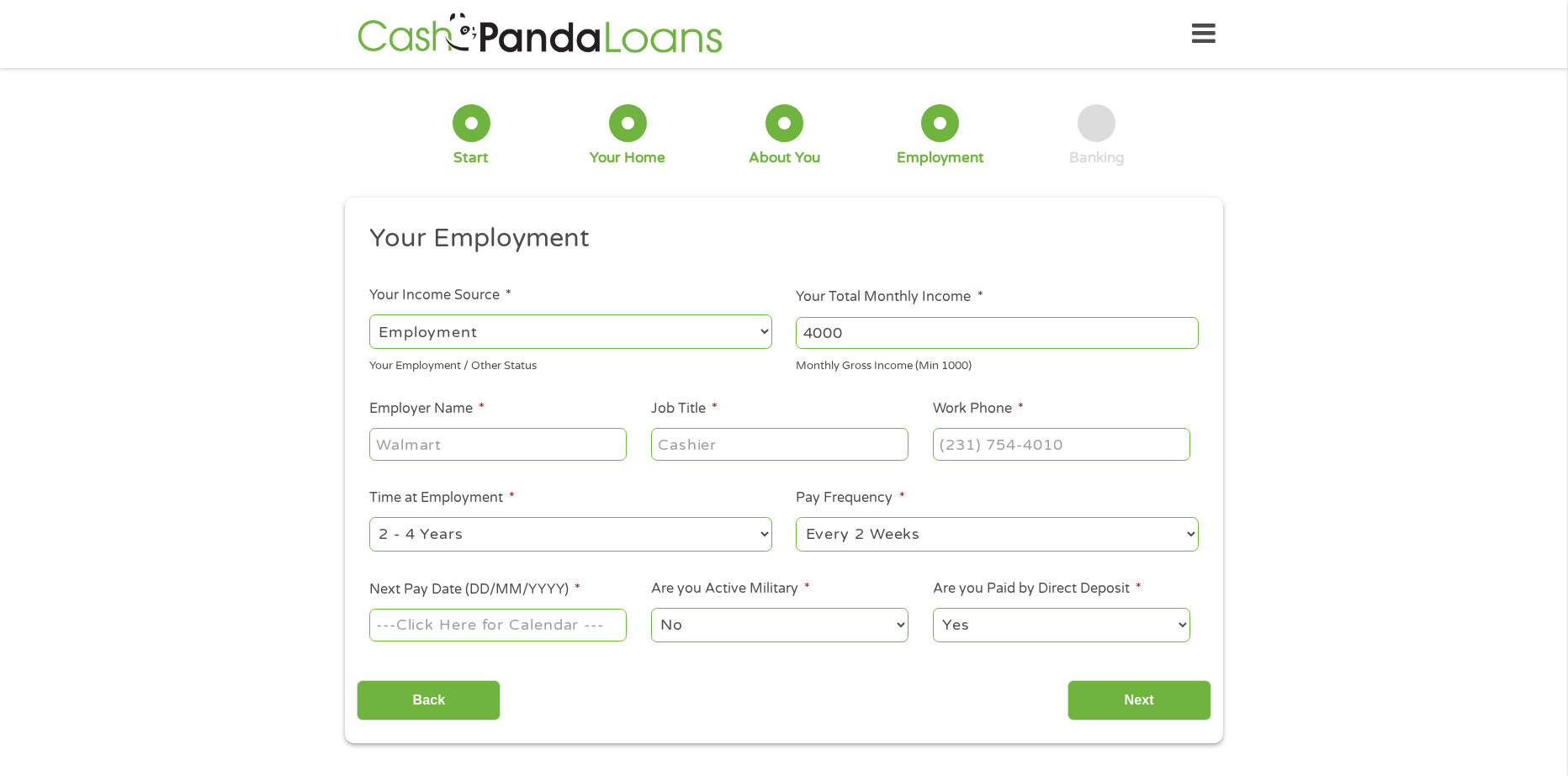 type on "4000" 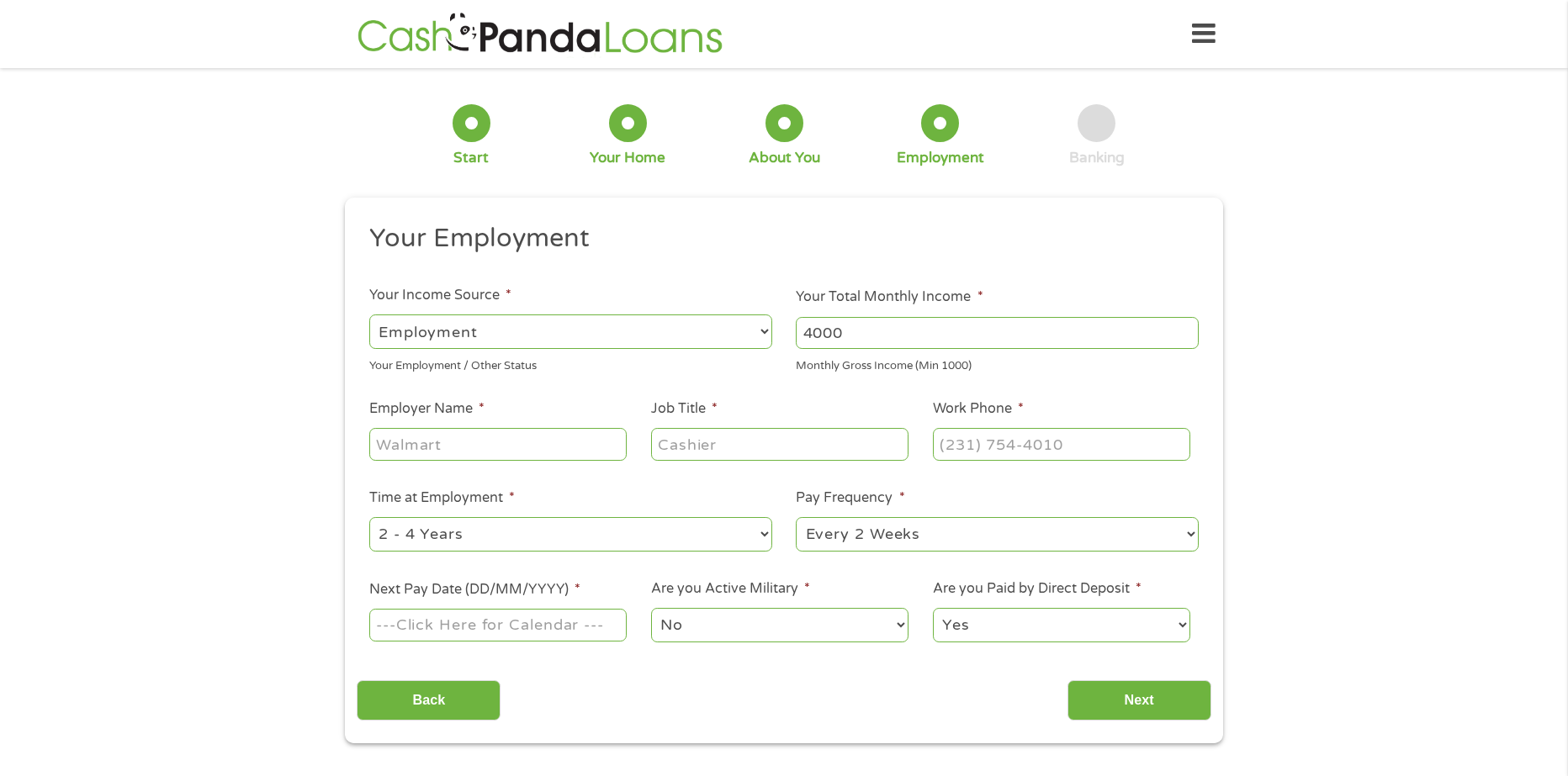 click on "Employer Name *" at bounding box center (498, 444) 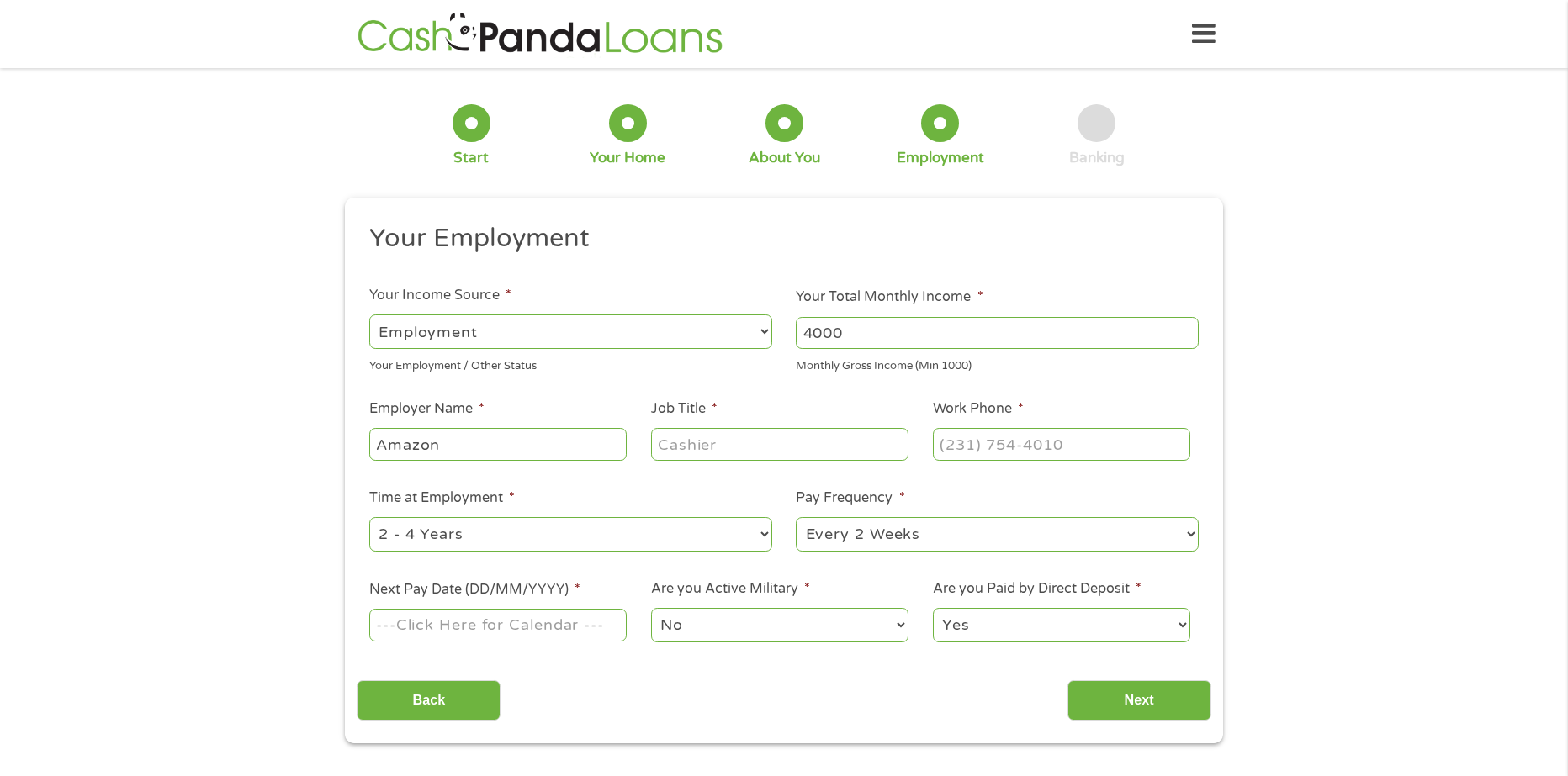 type on "Amazon" 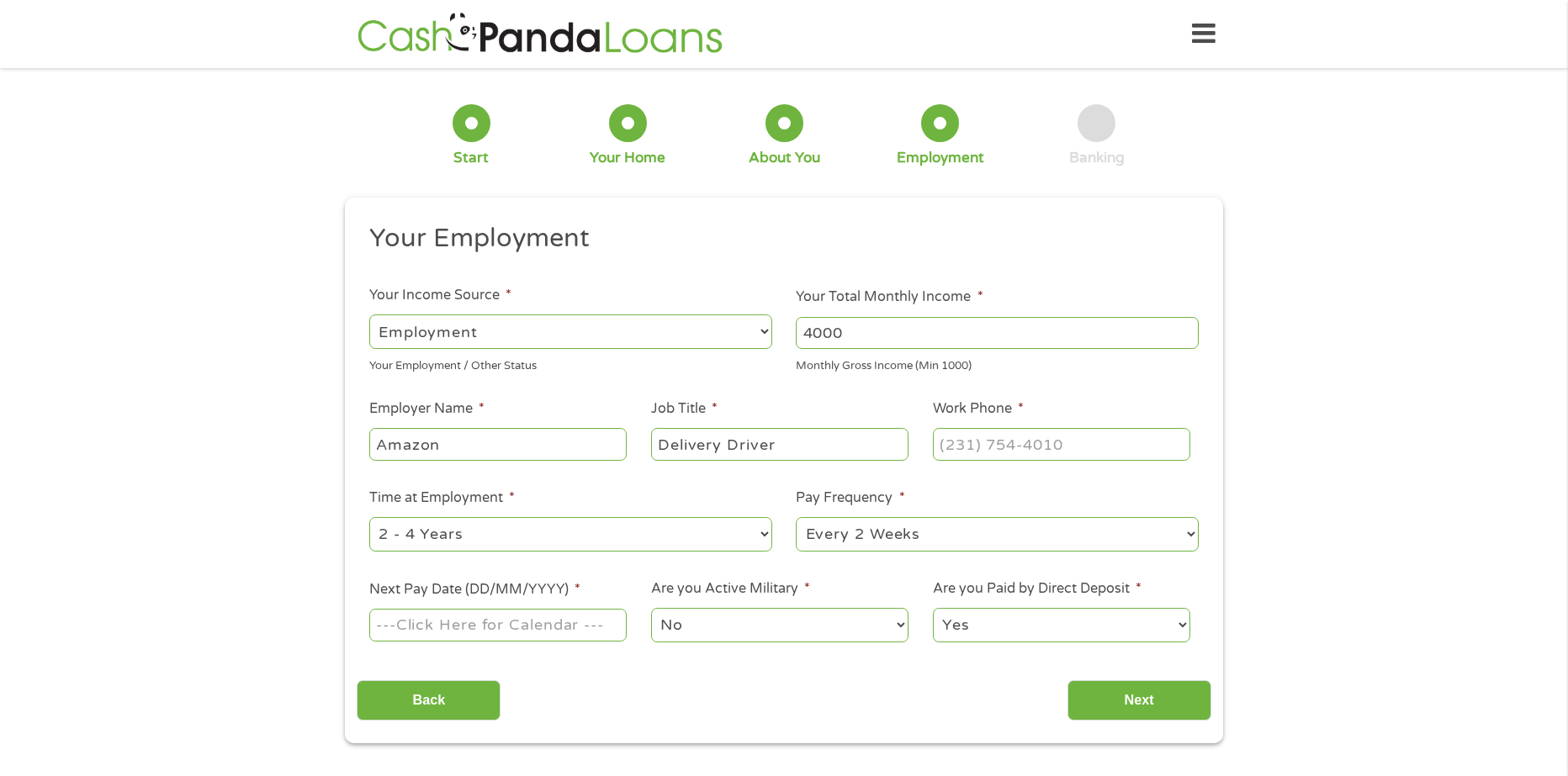 type on "Delivery Driver" 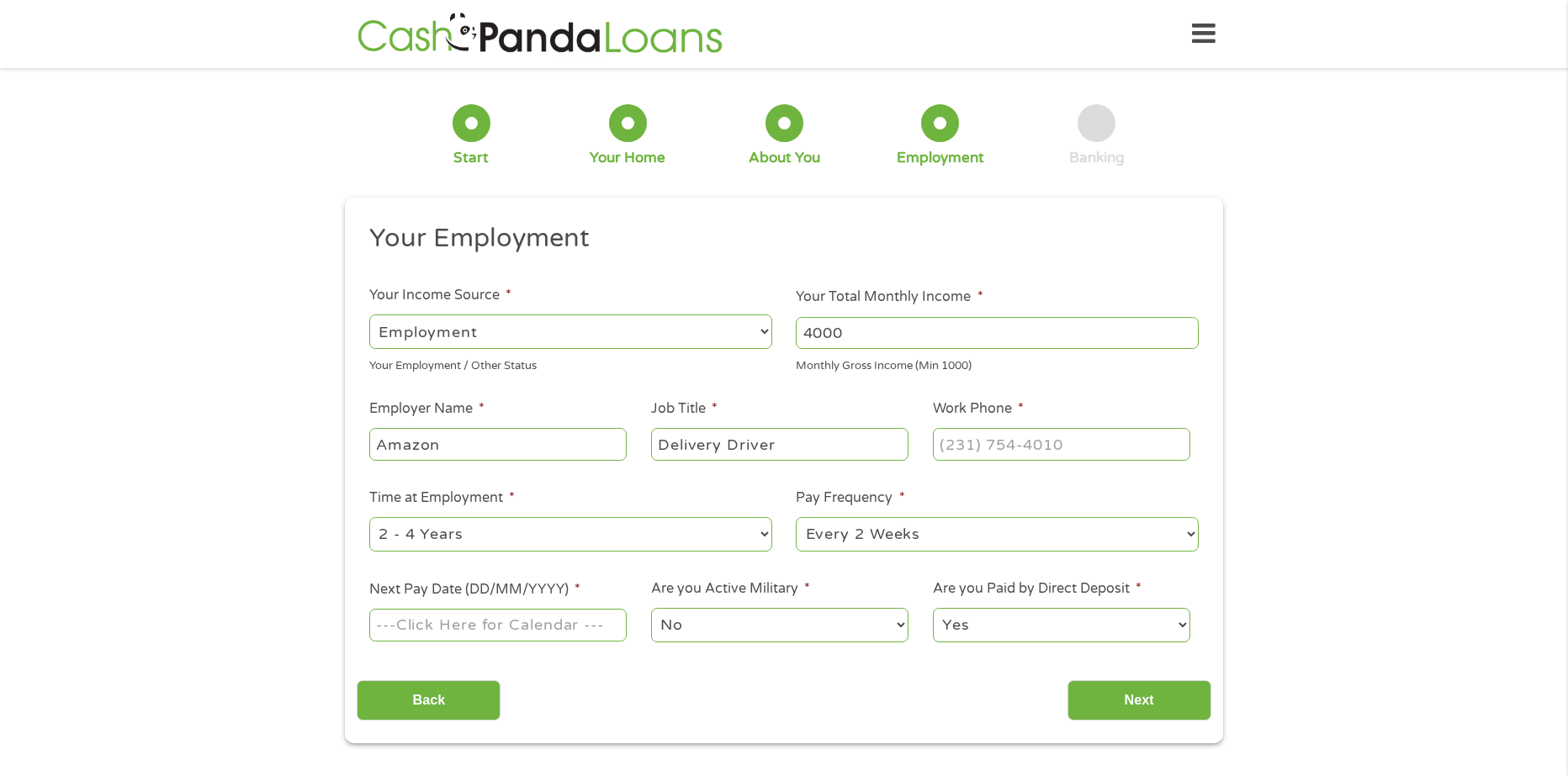 type on "(___) ___-____" 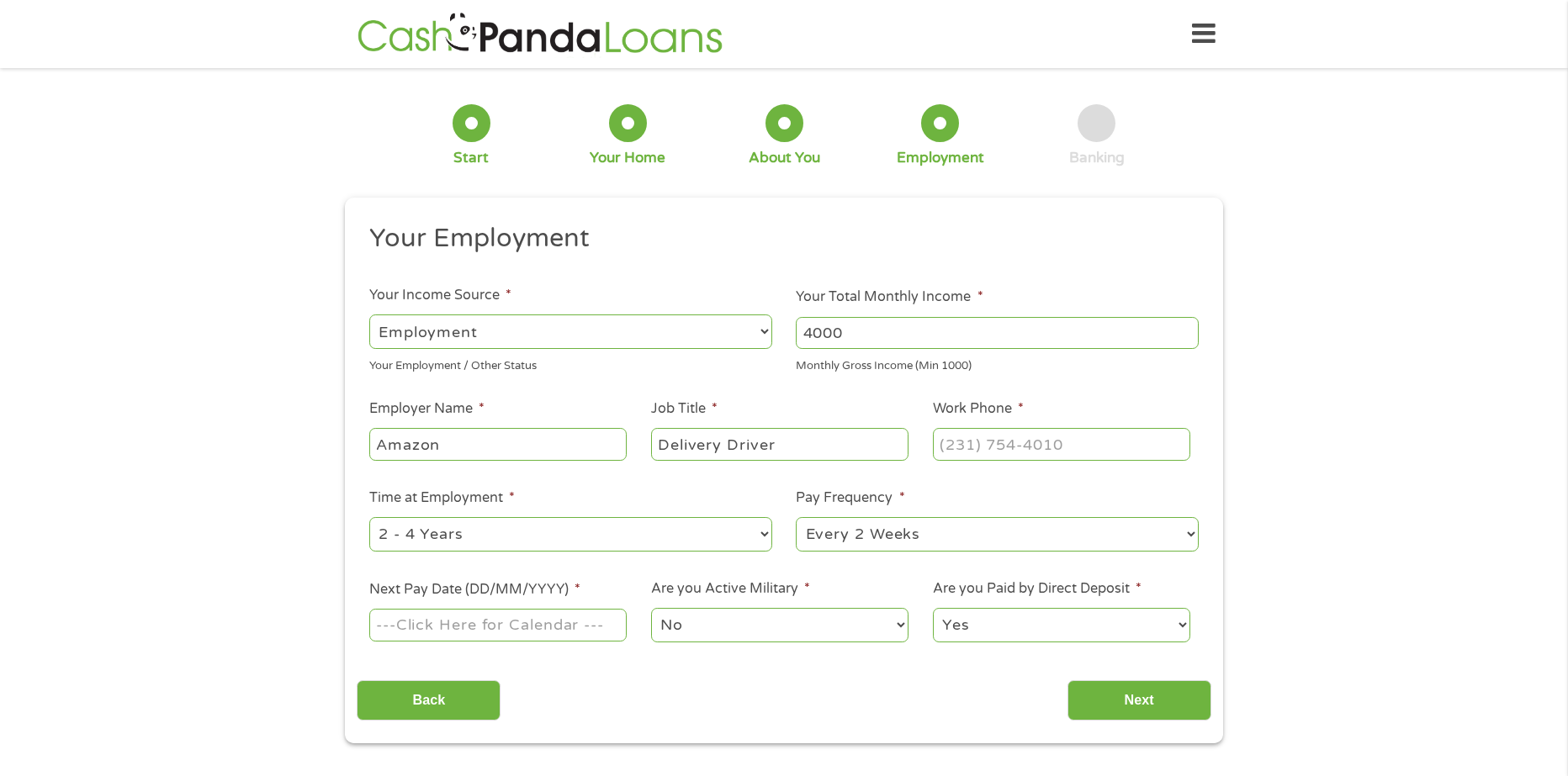 type on "(___) ___-____" 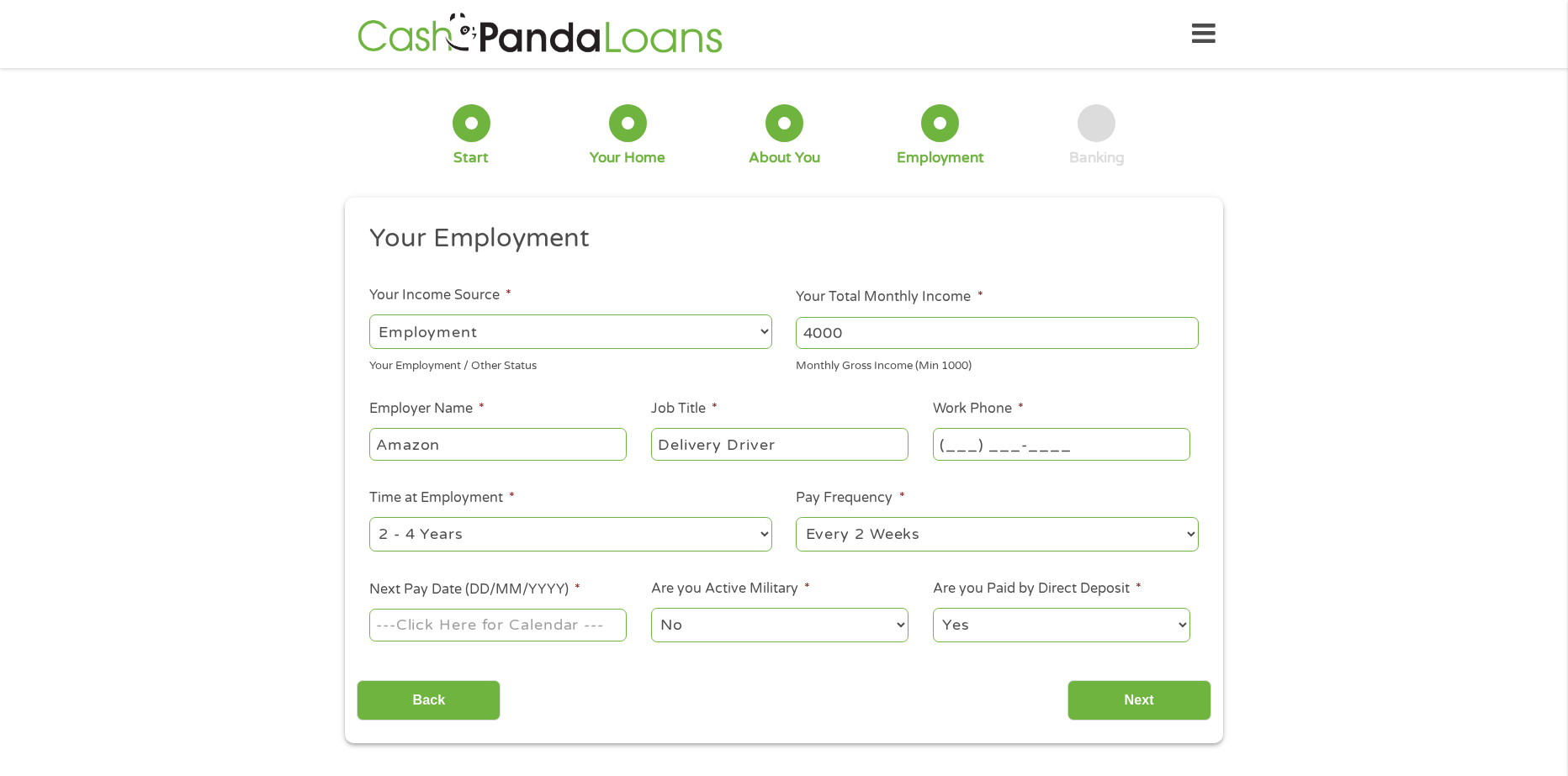 click on "(___) ___-____" at bounding box center [1062, 444] 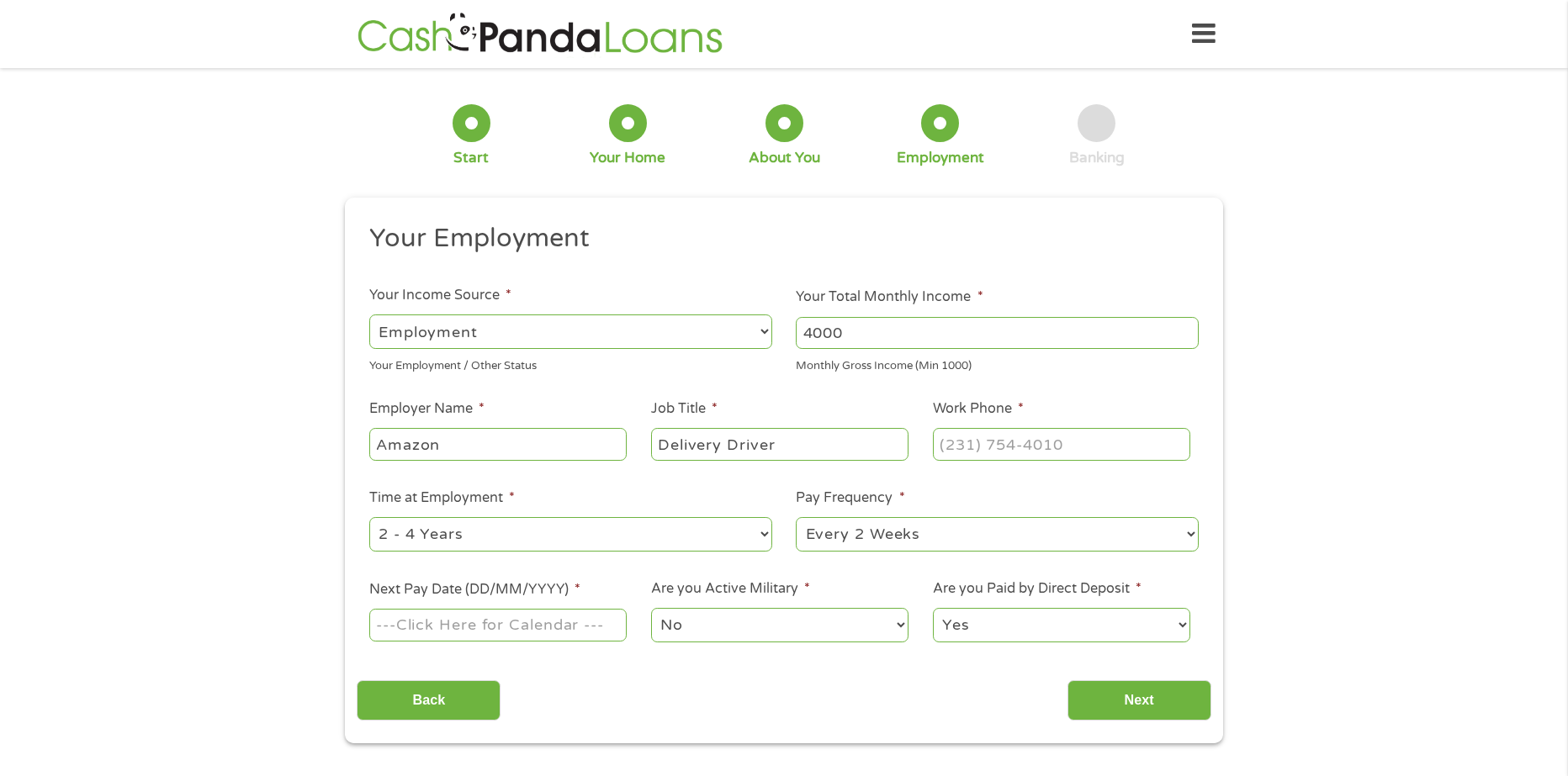 type on "(___) ___-____" 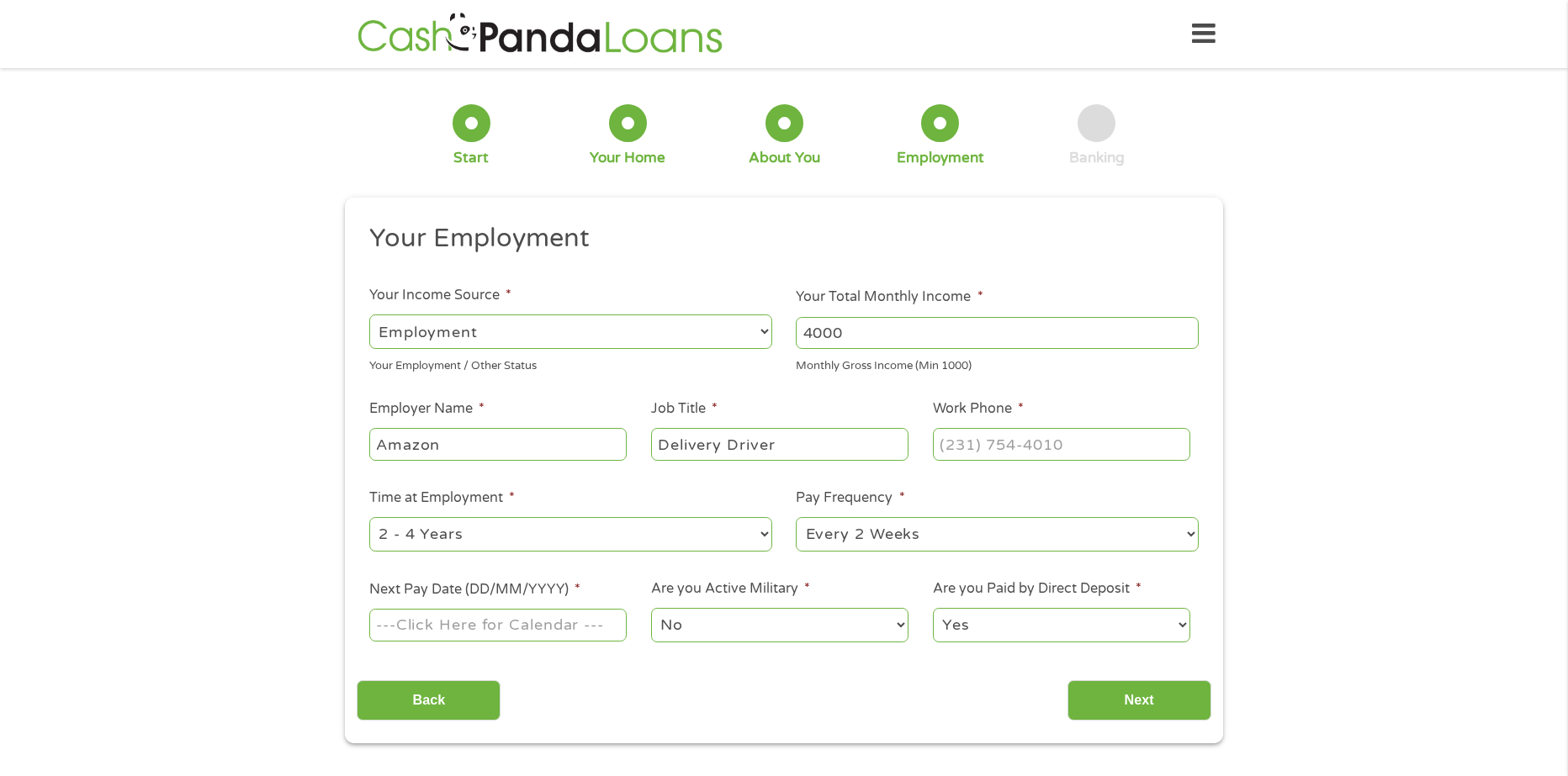 type on "(___) ___-____" 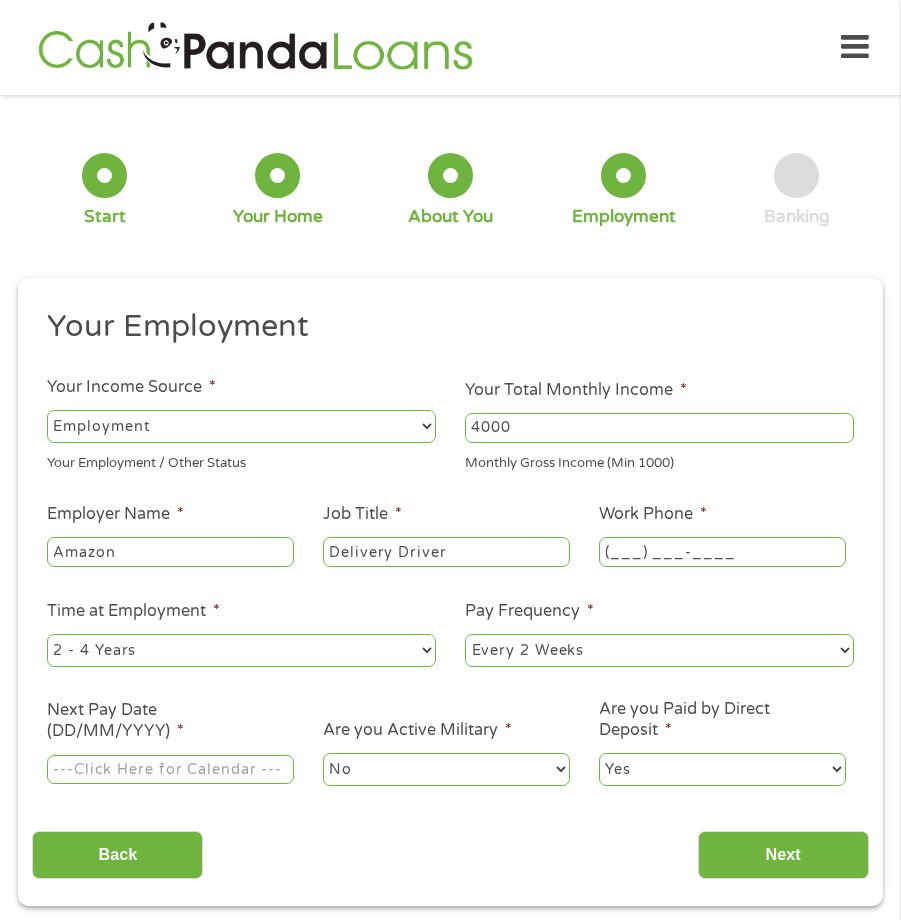 click on "(___) ___-____" at bounding box center [722, 552] 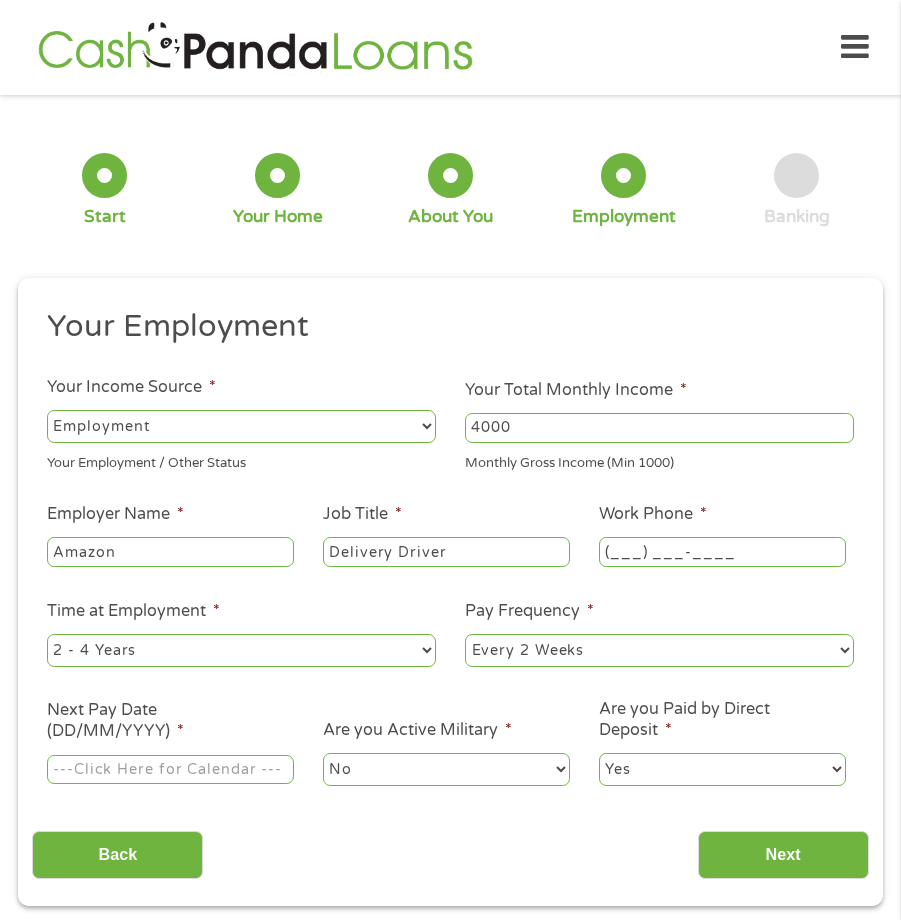 click on "(___) ___-____" at bounding box center (722, 552) 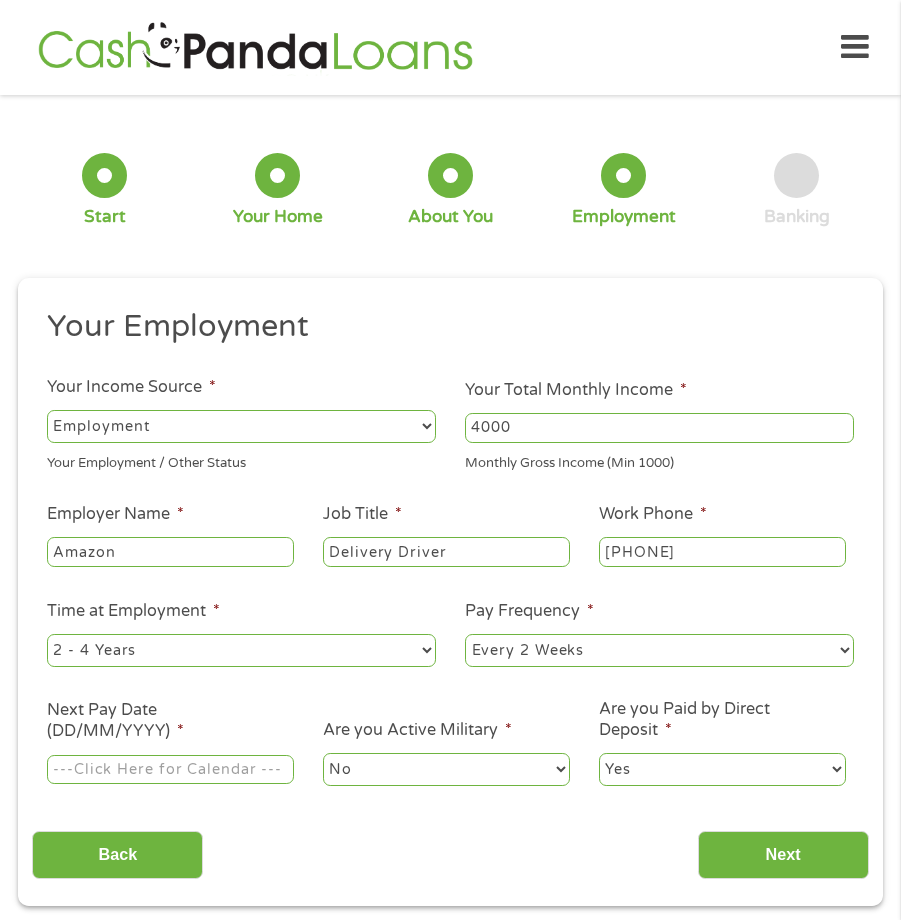 type on "(888) 281-6906" 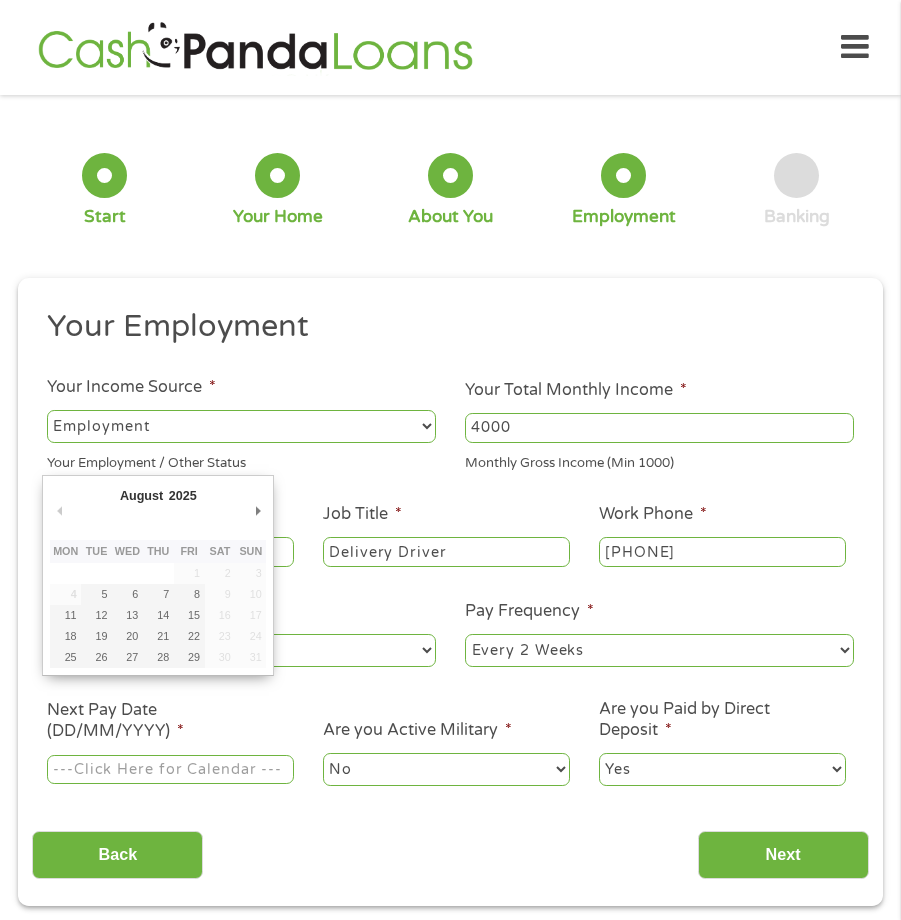 click on "Next Pay Date (DD/MM/YYYY) *" at bounding box center [170, 770] 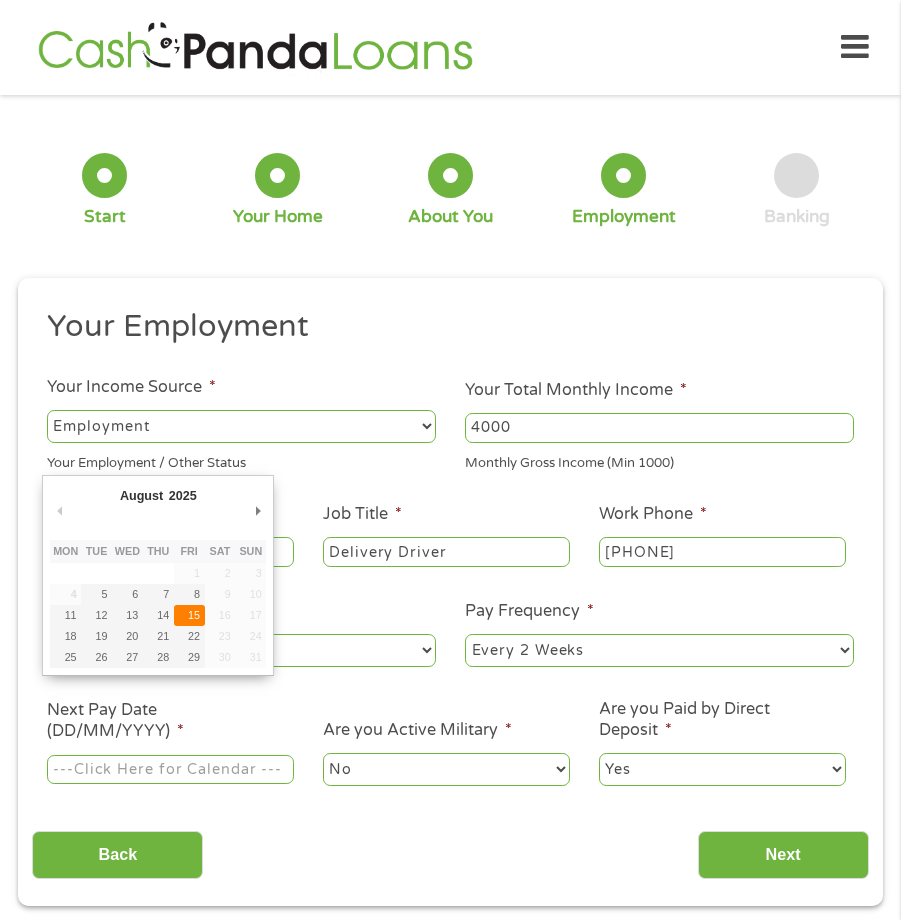 type on "15/08/2025" 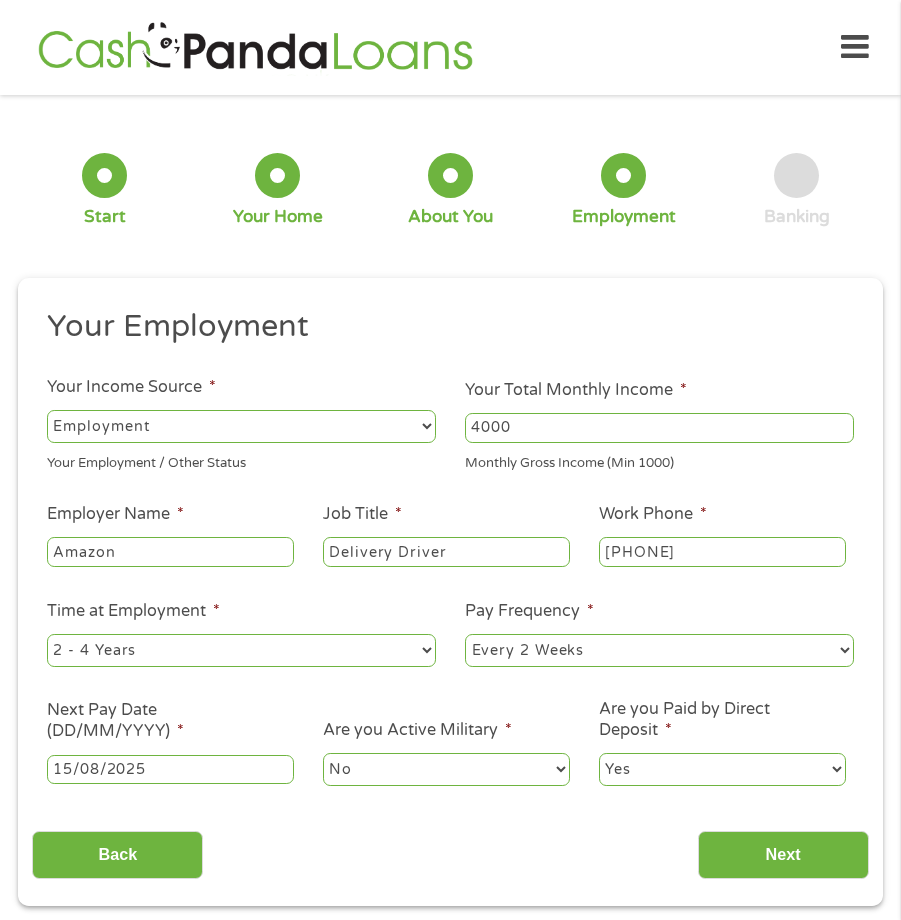 click on "No Yes" at bounding box center [446, 769] 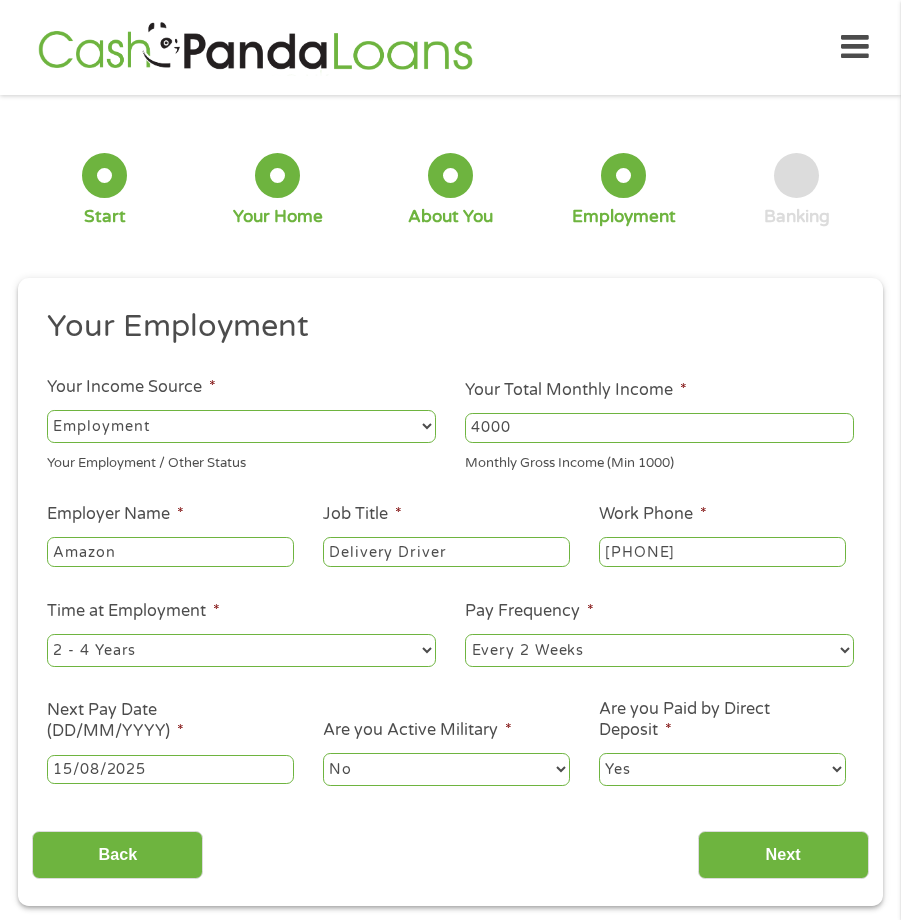 click on "No Yes" at bounding box center (446, 769) 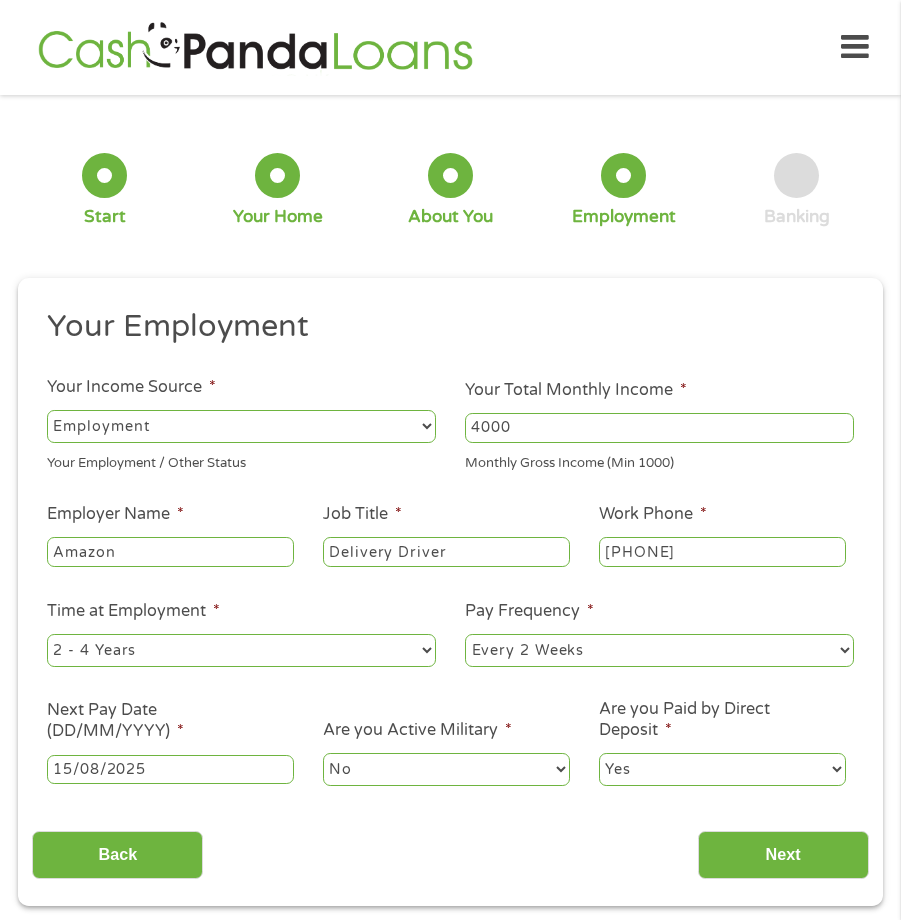 click on "Yes No" at bounding box center [722, 769] 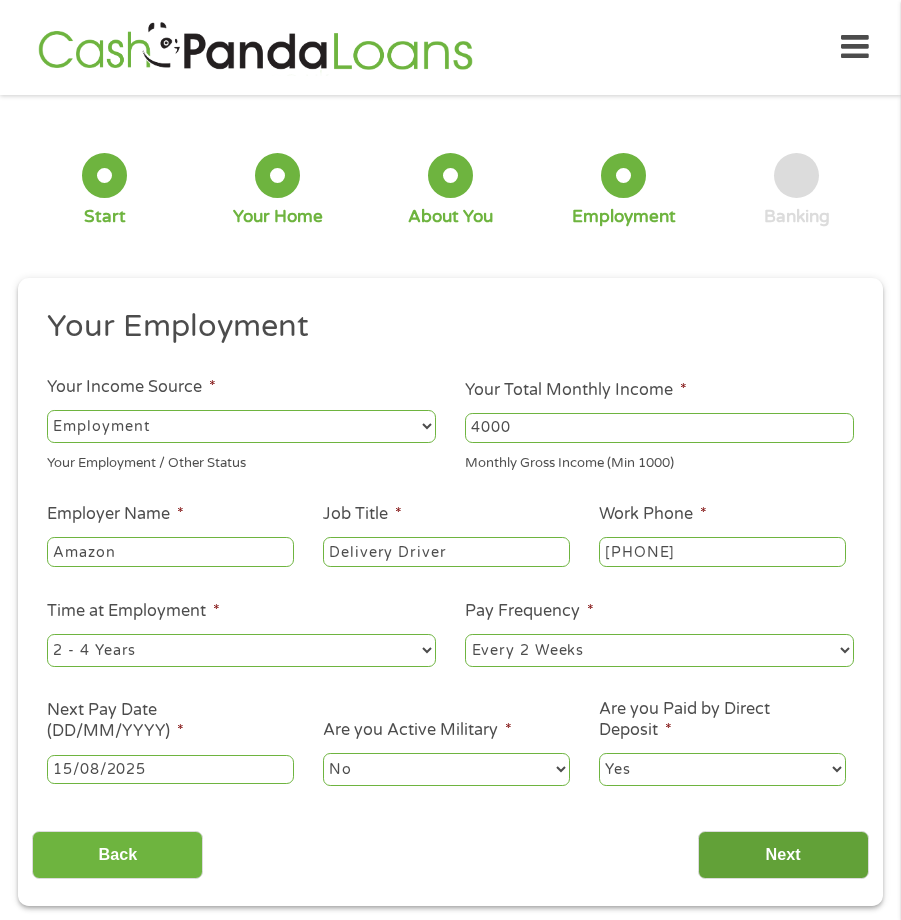 click on "Next" at bounding box center [783, 855] 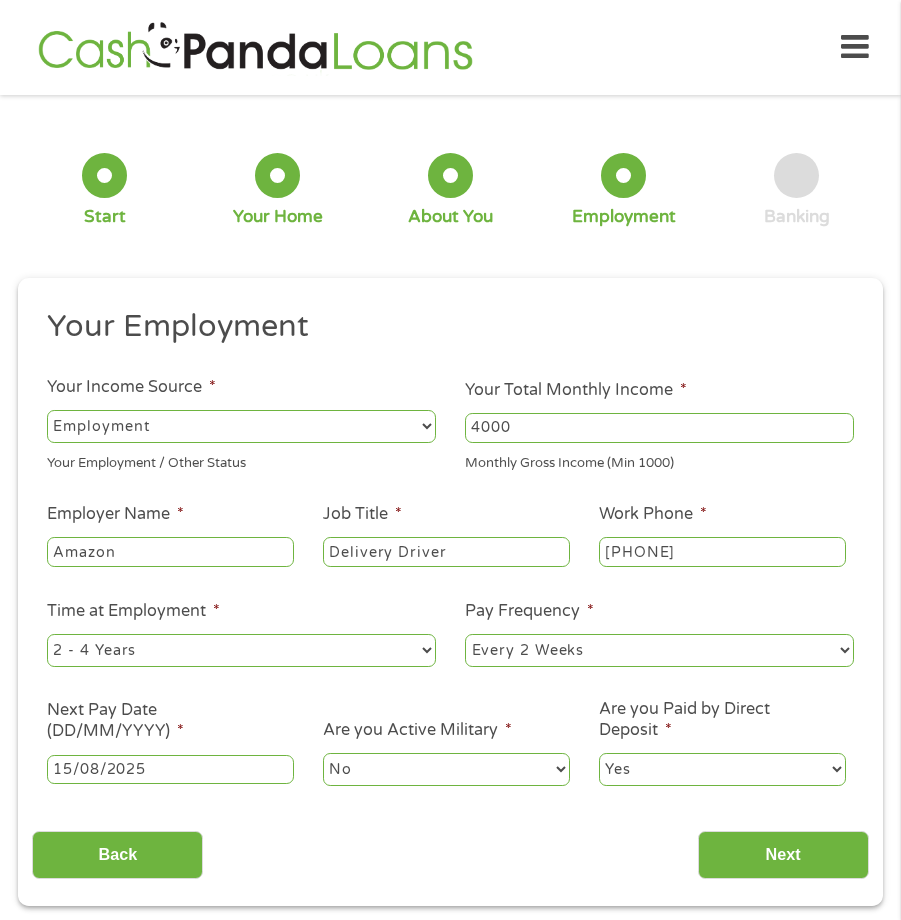 scroll, scrollTop: 8, scrollLeft: 8, axis: both 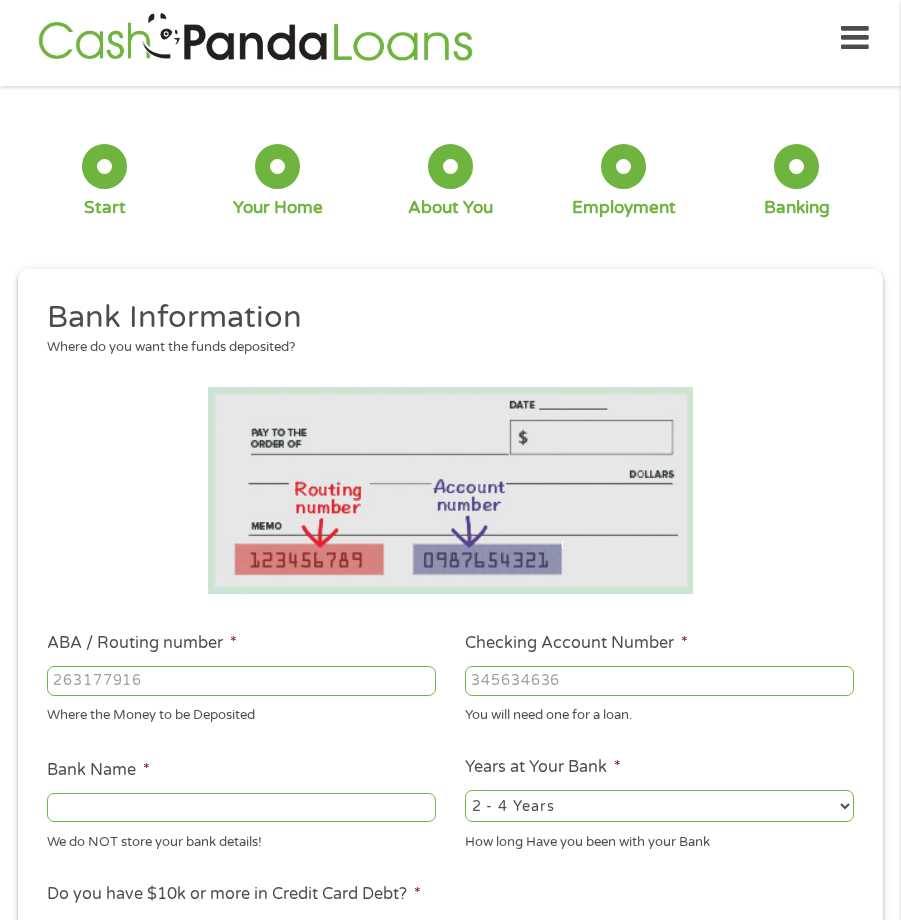 click on "Checking Account Number *" at bounding box center [659, 681] 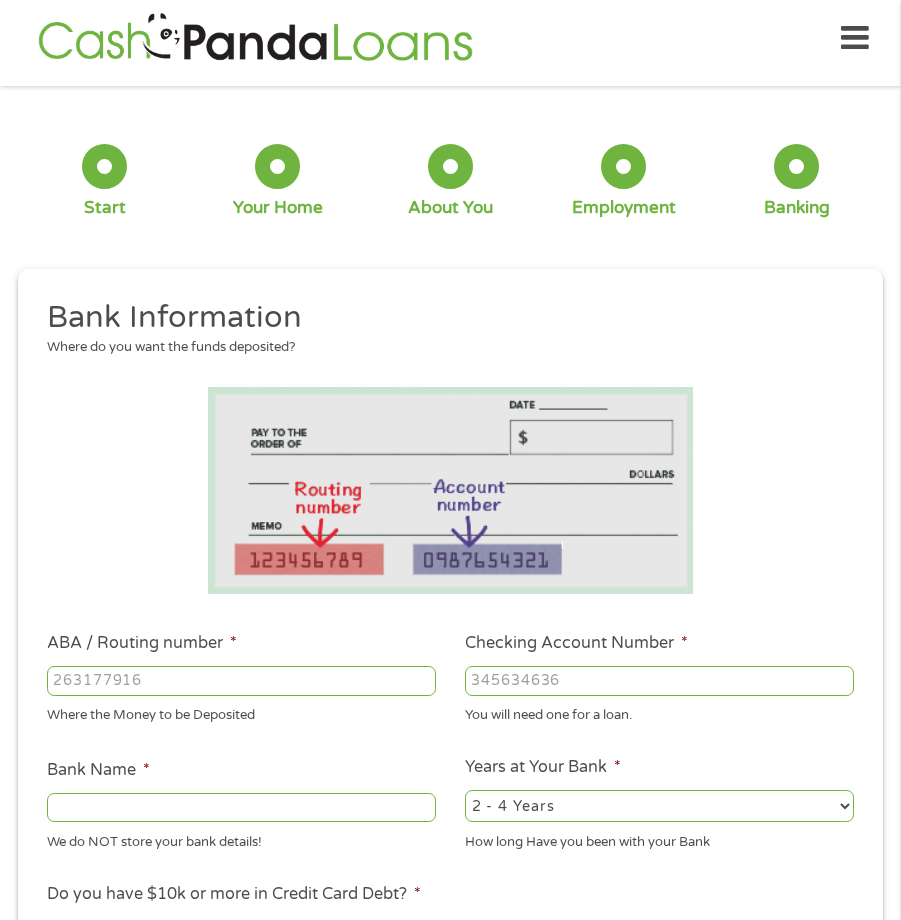 type on "5" 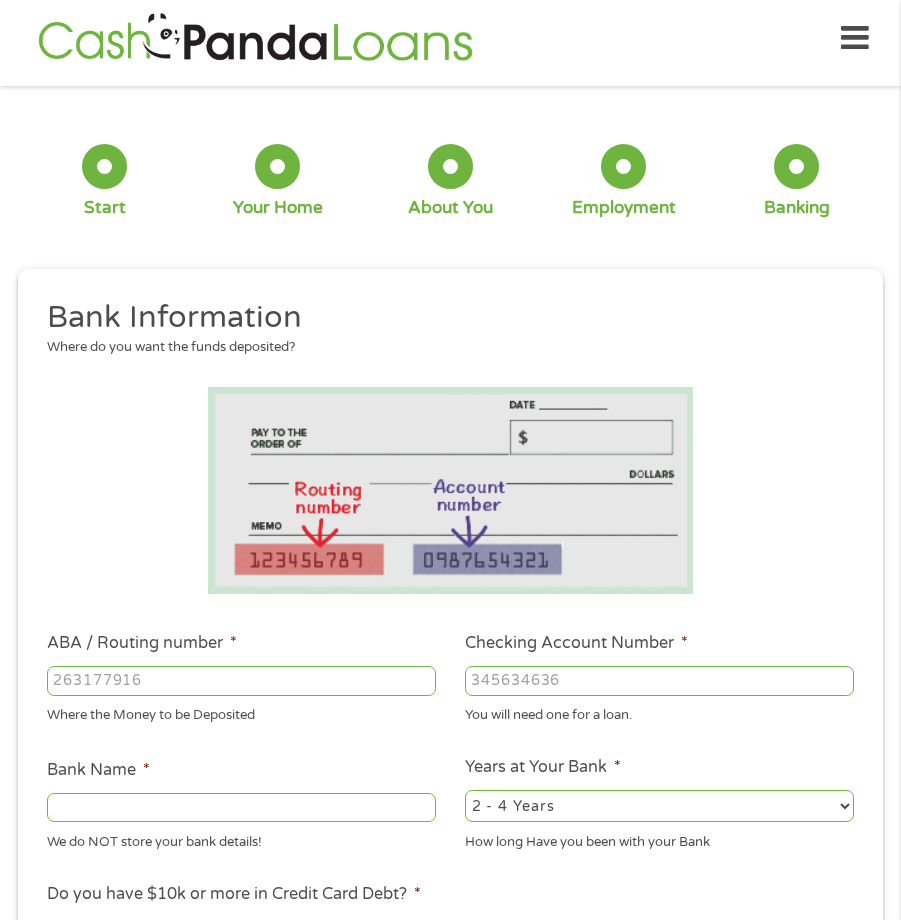 type on "820001876387" 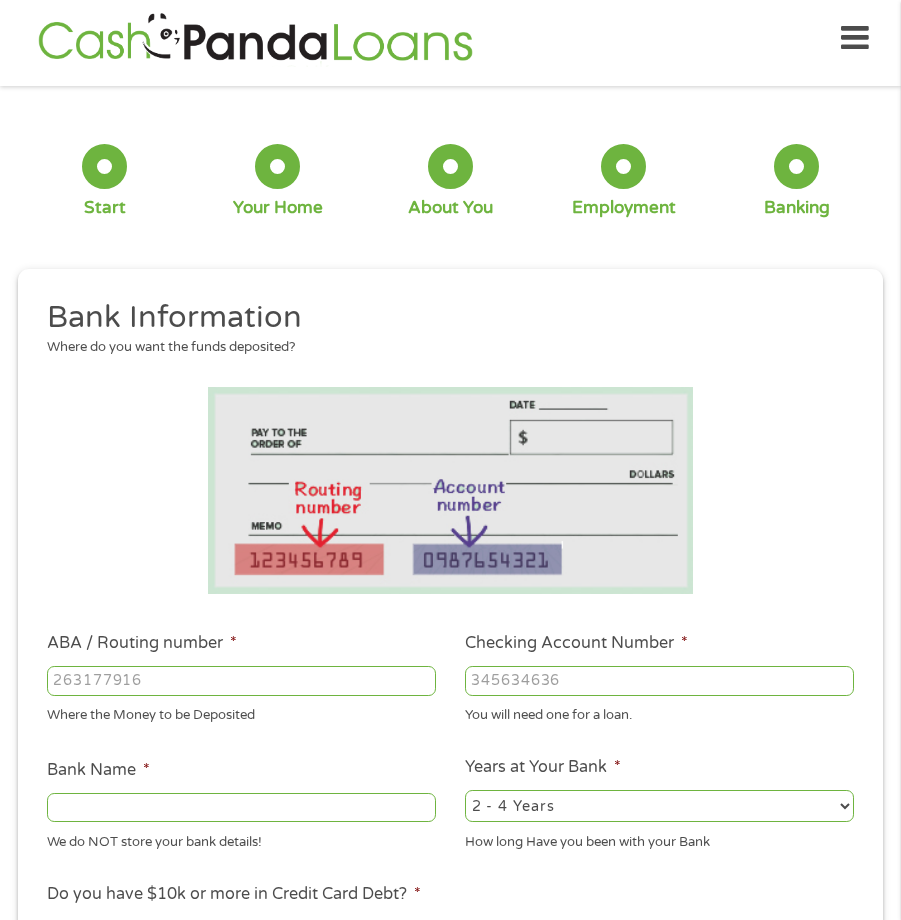 type on "323383378" 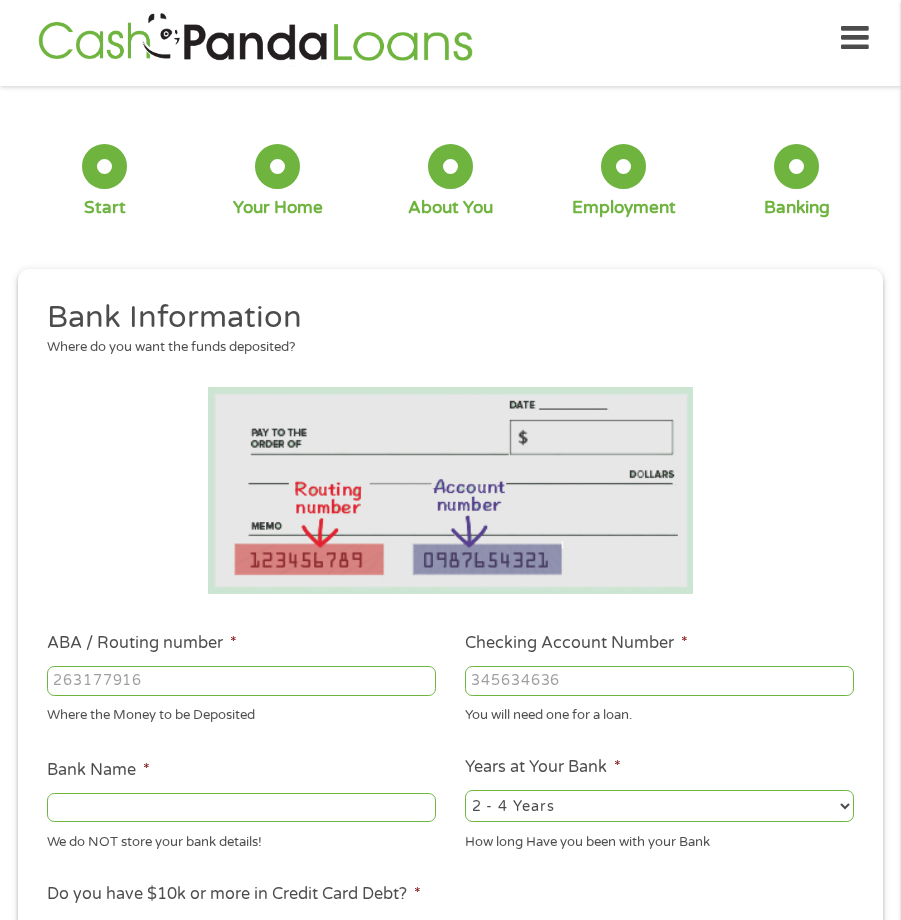 type on "IQ CREDIT UNION" 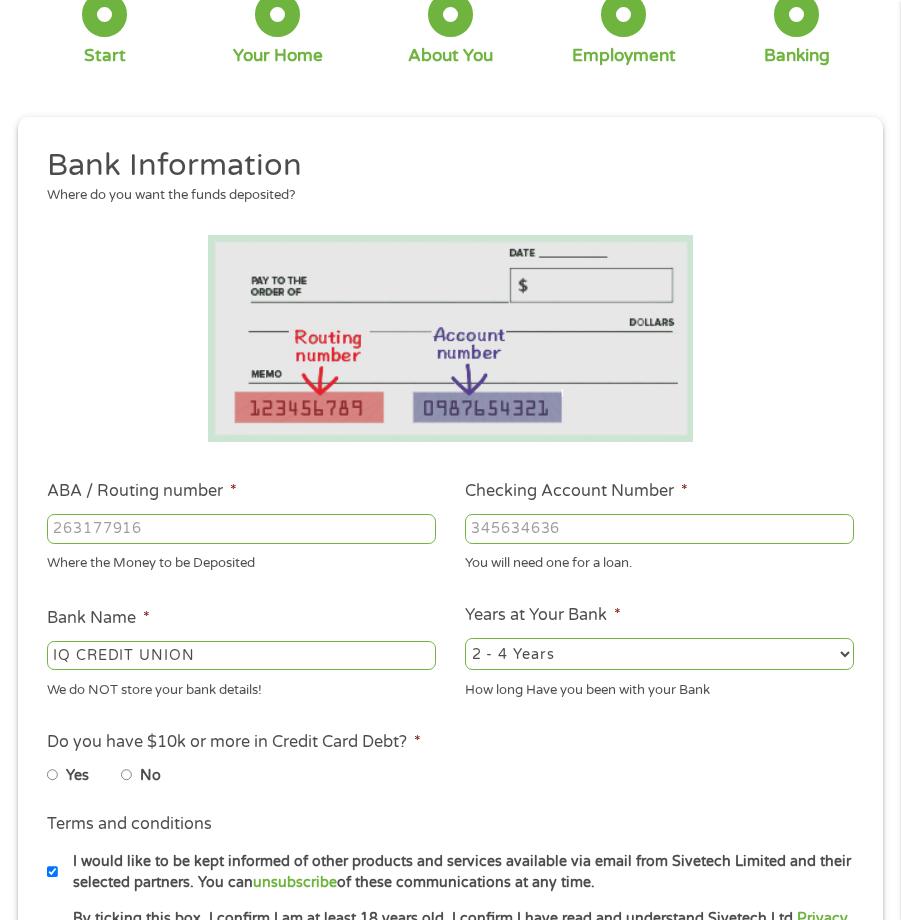 scroll, scrollTop: 409, scrollLeft: 0, axis: vertical 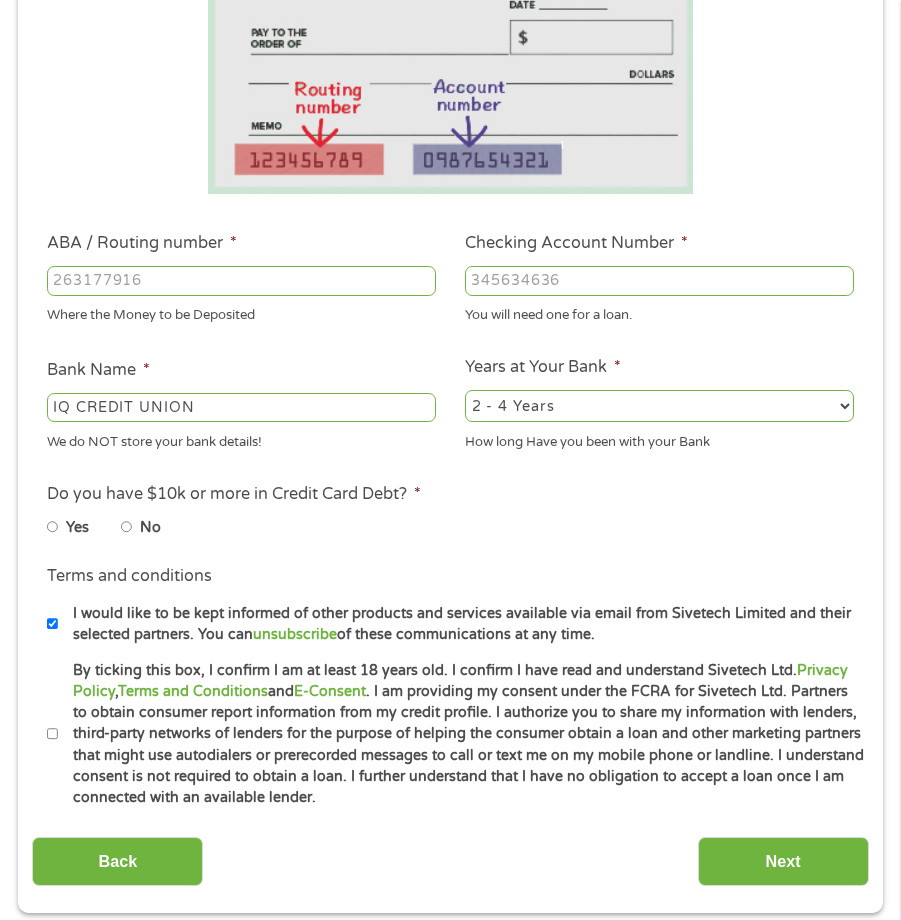 type on "323383378" 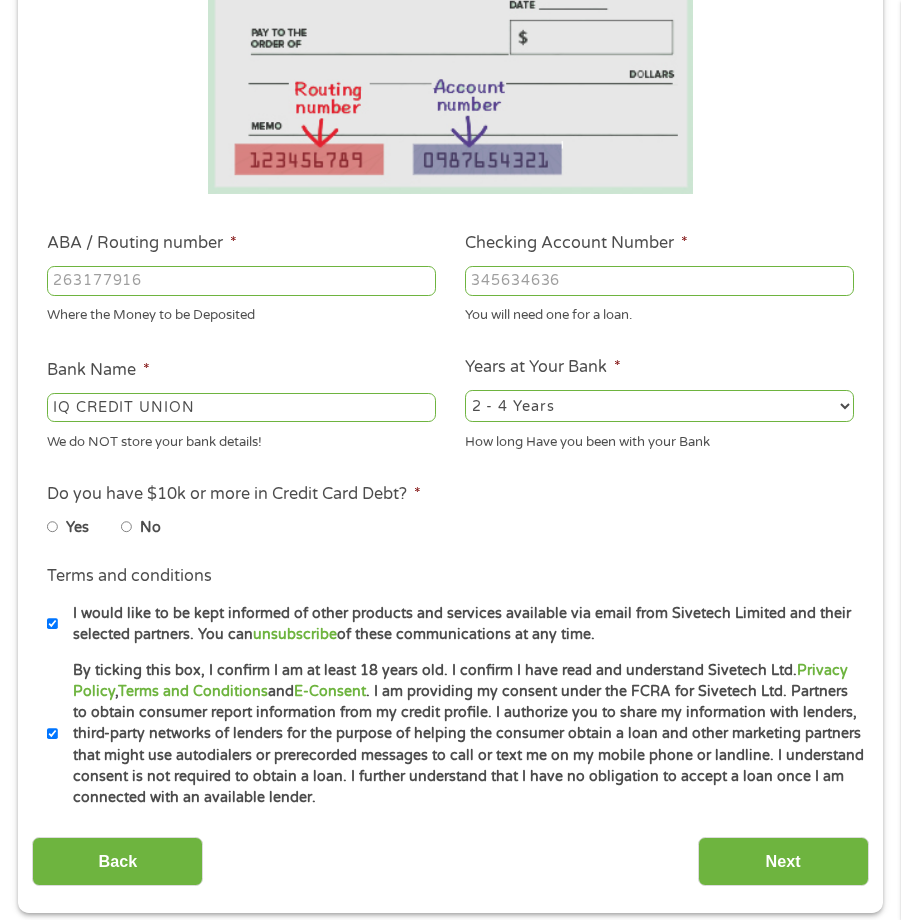 click on "I would like to be kept informed of other products and services available via email from Sivetech Limited and their selected partners. You can   unsubscribe   of these communications at any time." at bounding box center (53, 624) 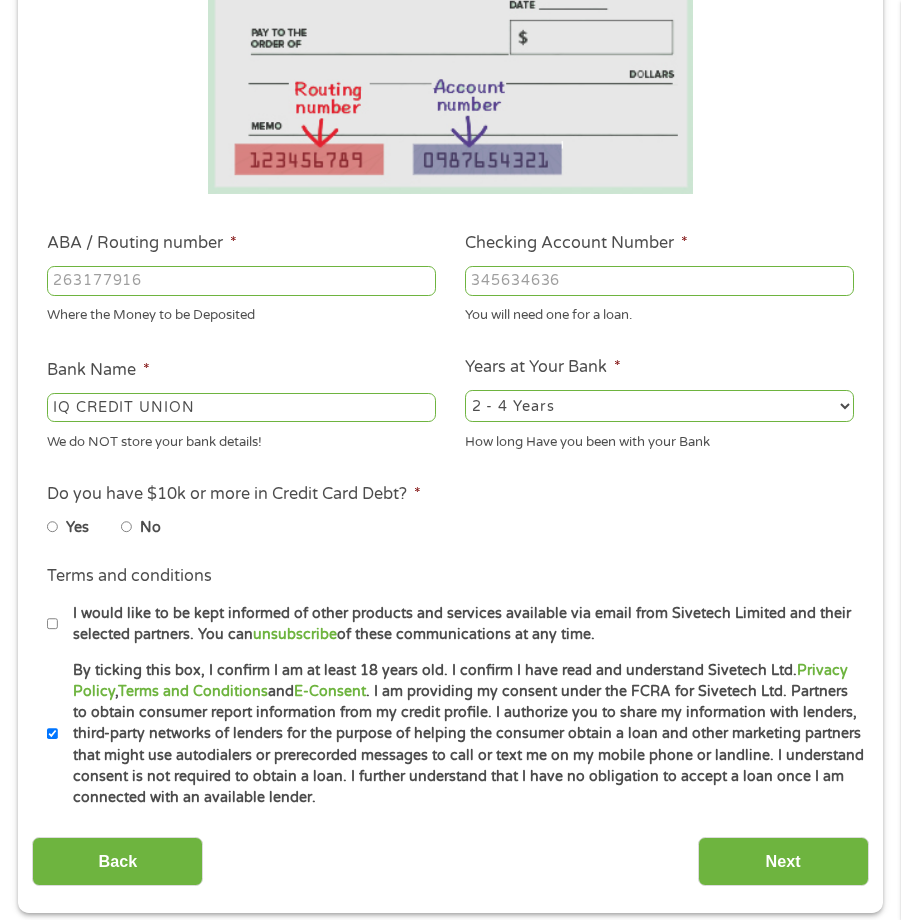 click on "No" at bounding box center [150, 528] 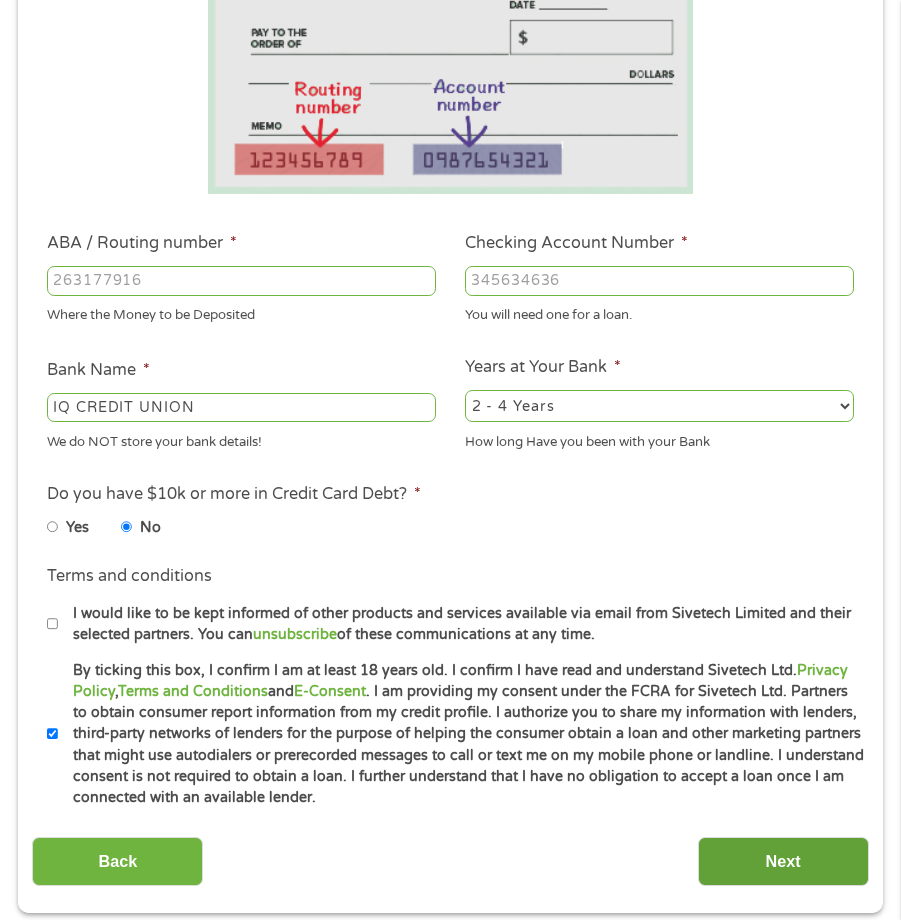 click on "Next" at bounding box center [783, 861] 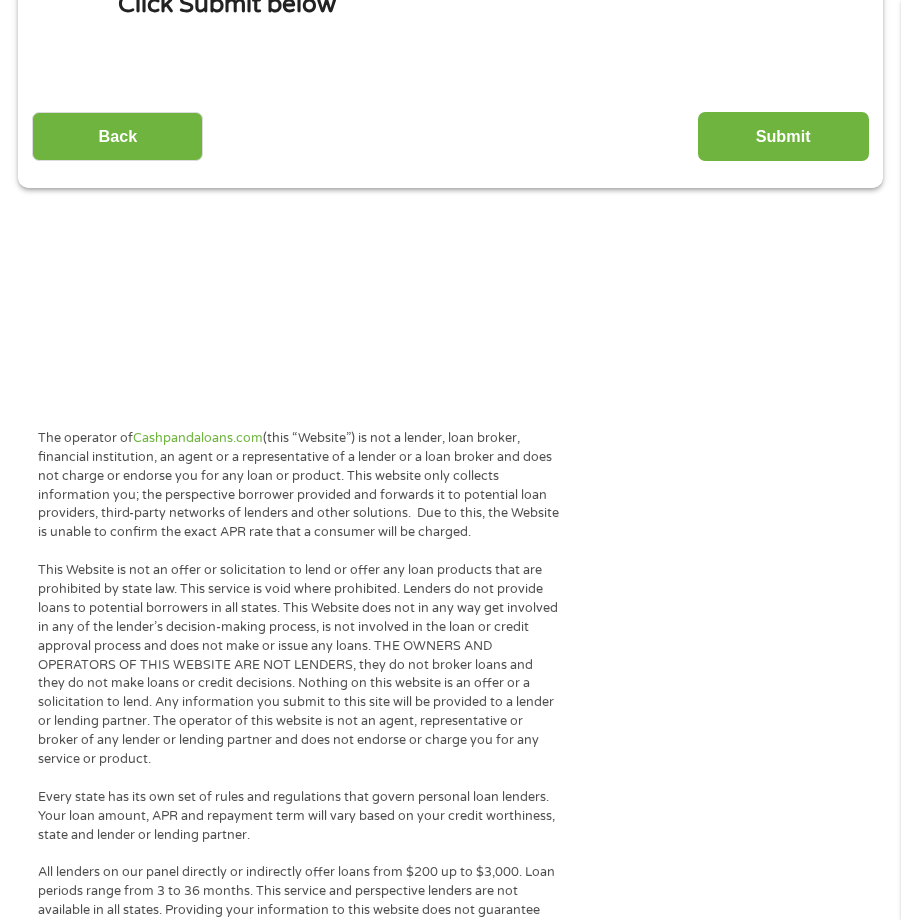 scroll, scrollTop: 8, scrollLeft: 8, axis: both 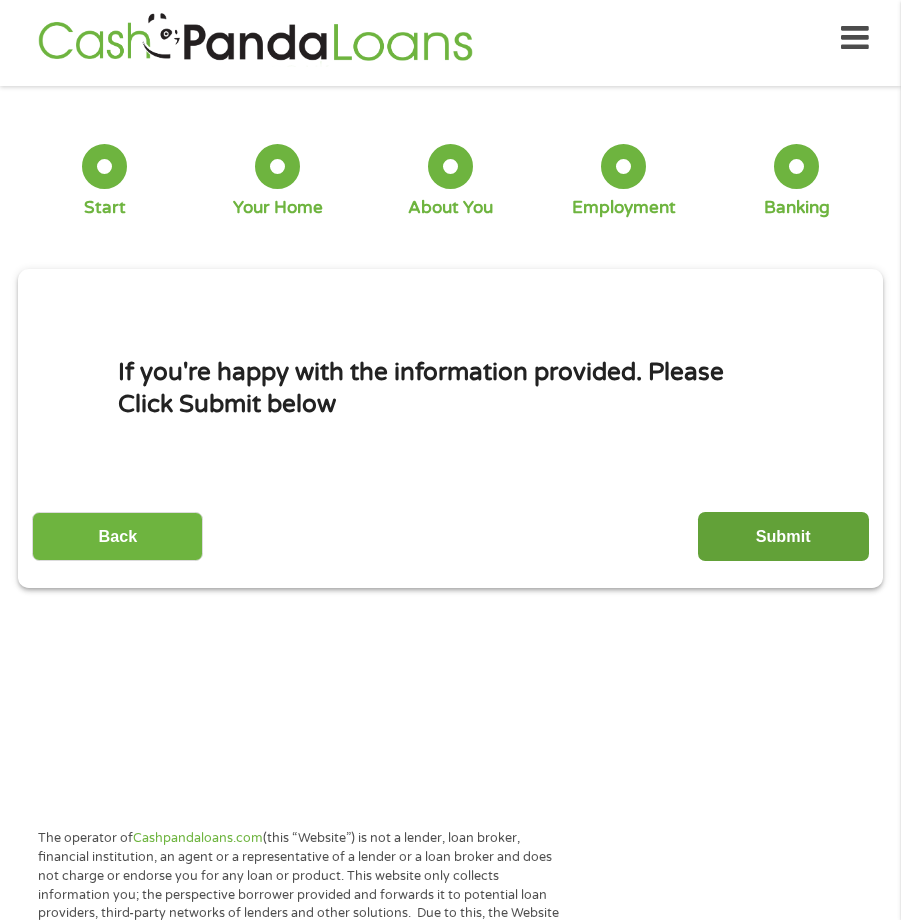 click on "Submit" at bounding box center (783, 536) 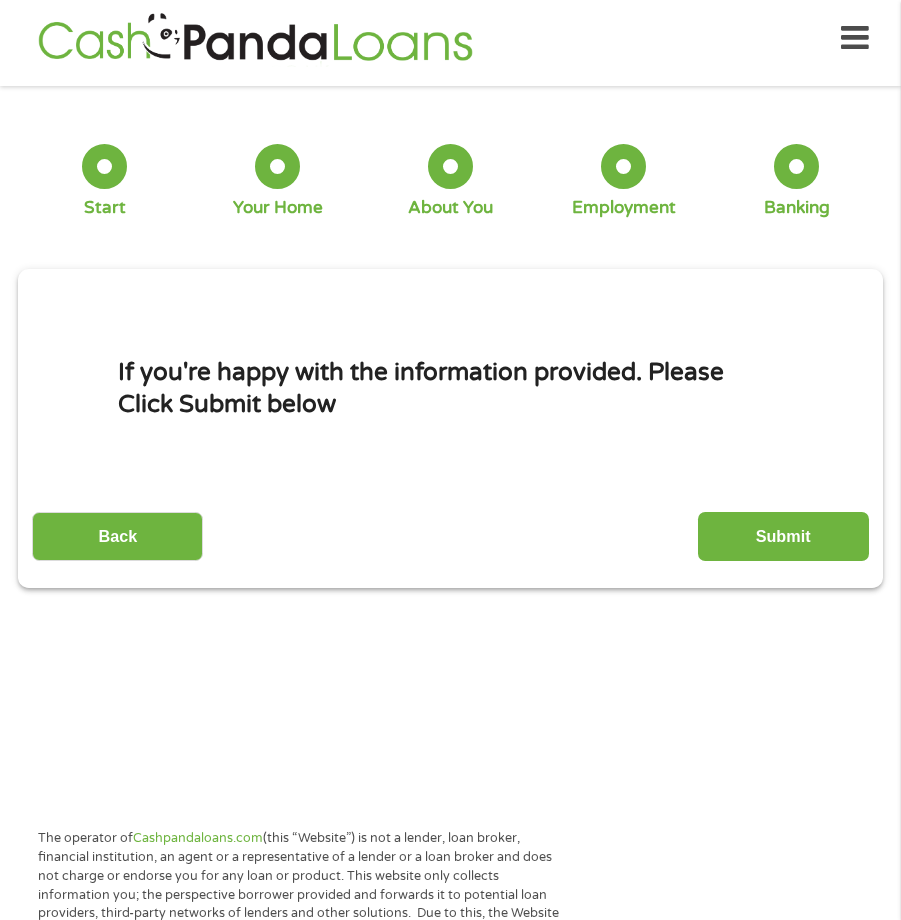 scroll, scrollTop: 0, scrollLeft: 0, axis: both 